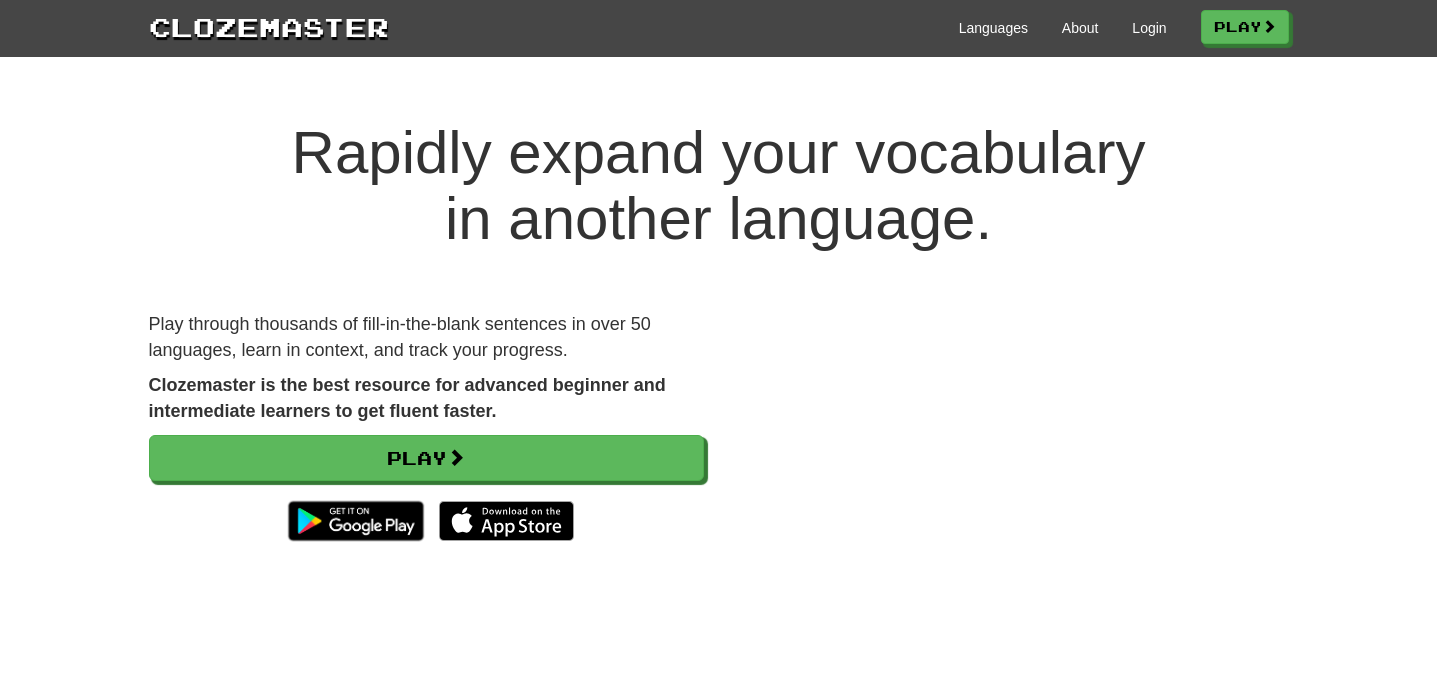scroll, scrollTop: 0, scrollLeft: 0, axis: both 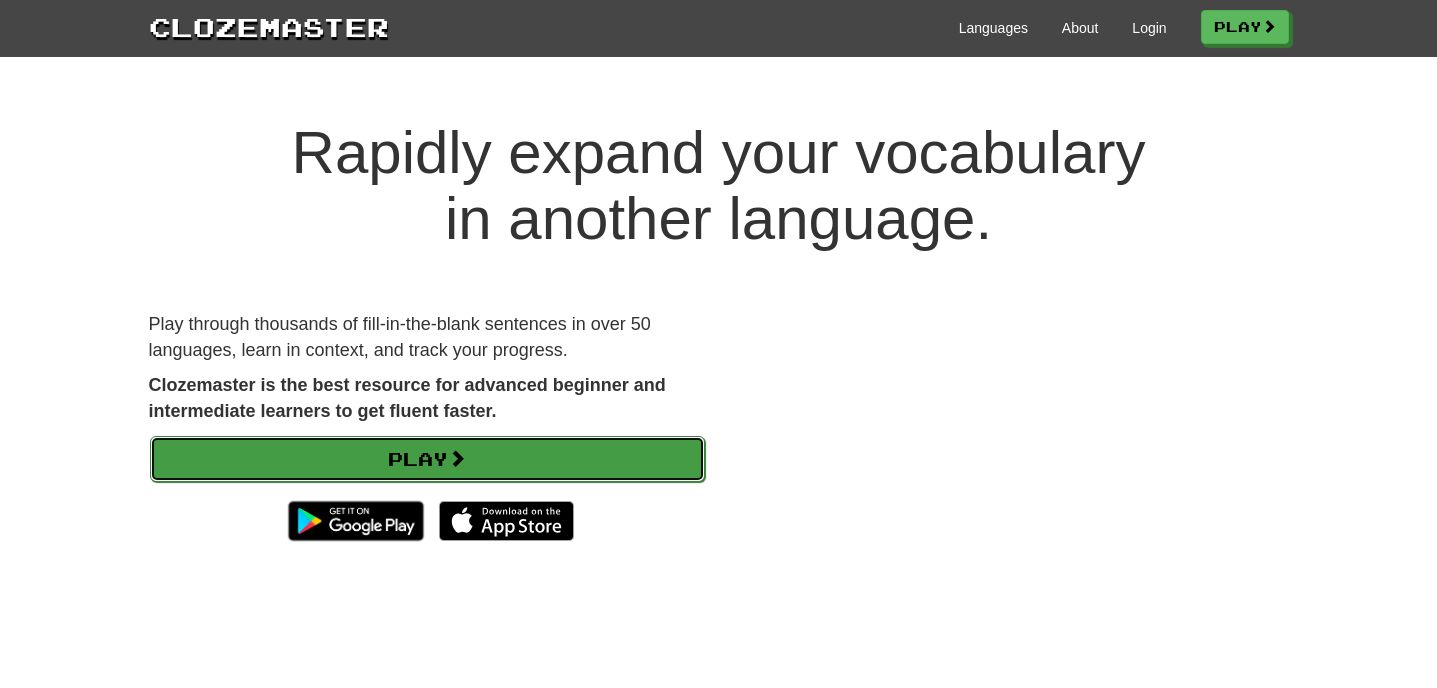 click on "Play" at bounding box center (427, 459) 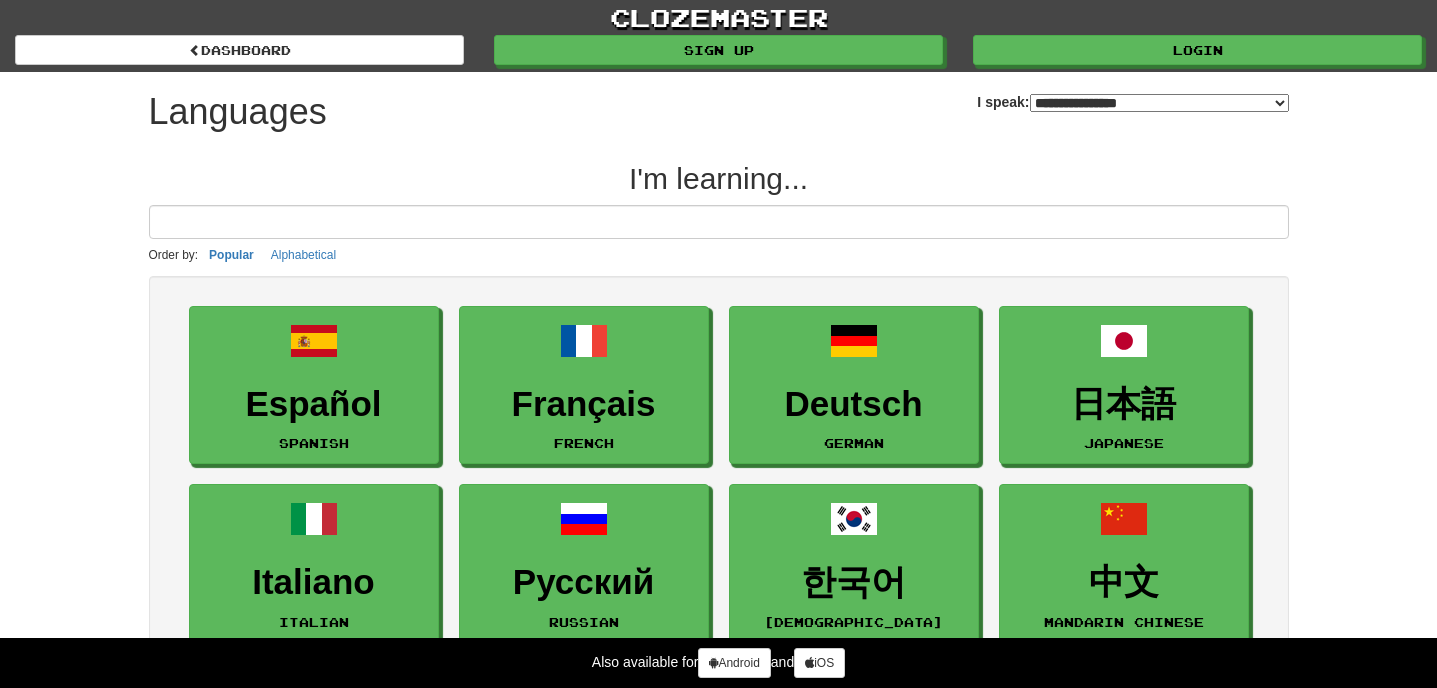 select on "*******" 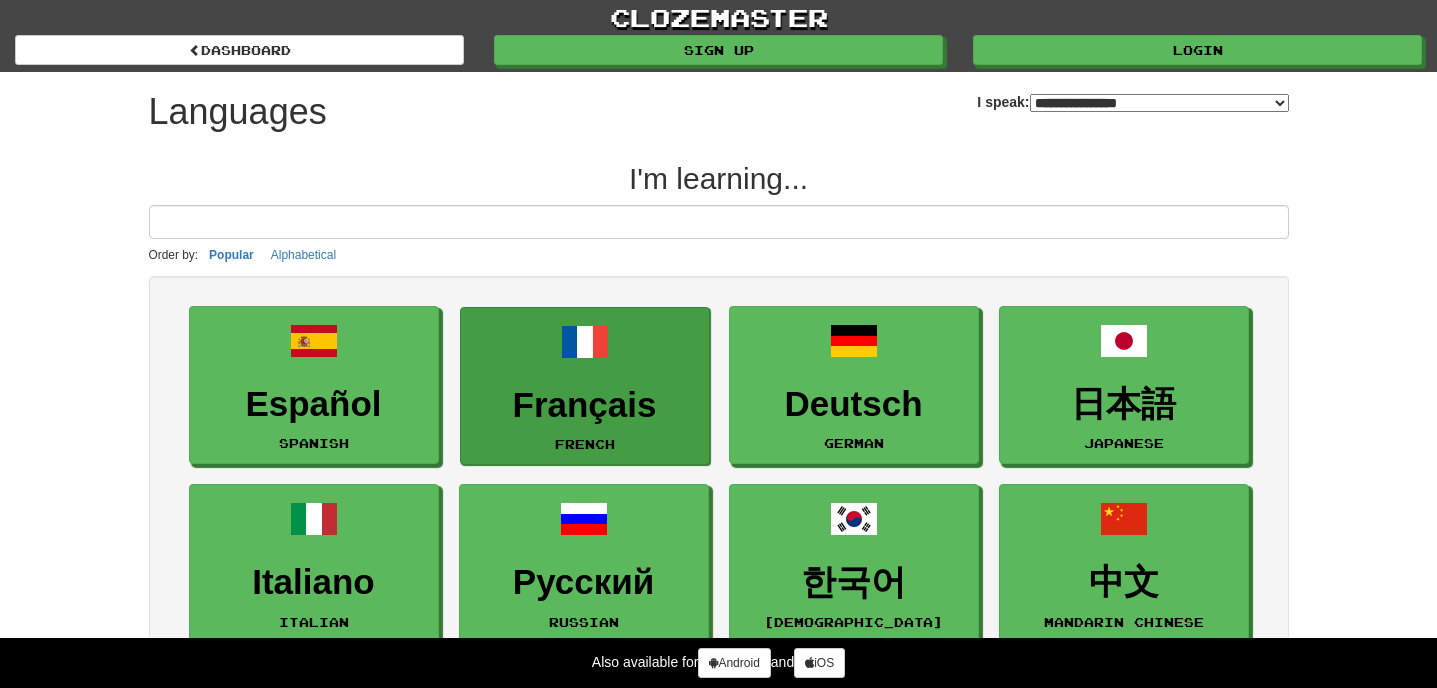 scroll, scrollTop: 0, scrollLeft: 0, axis: both 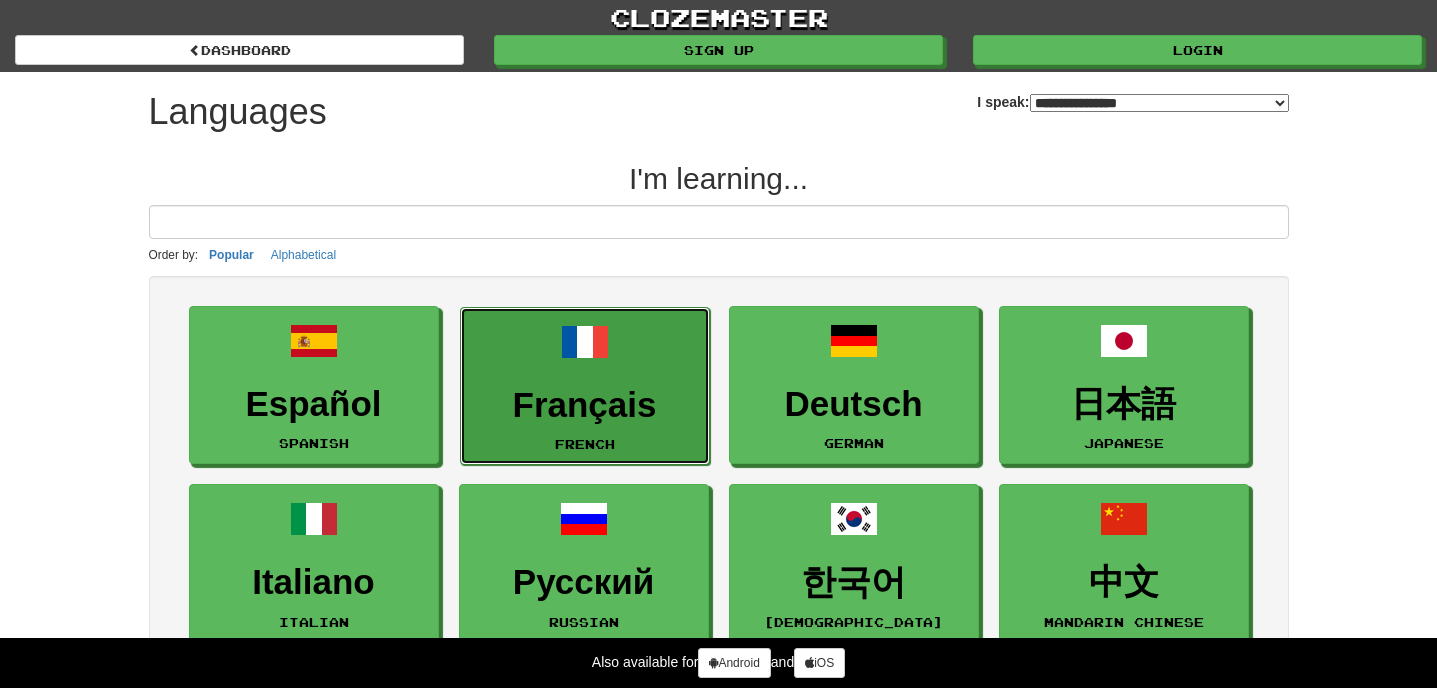 click on "Français French" at bounding box center (585, 386) 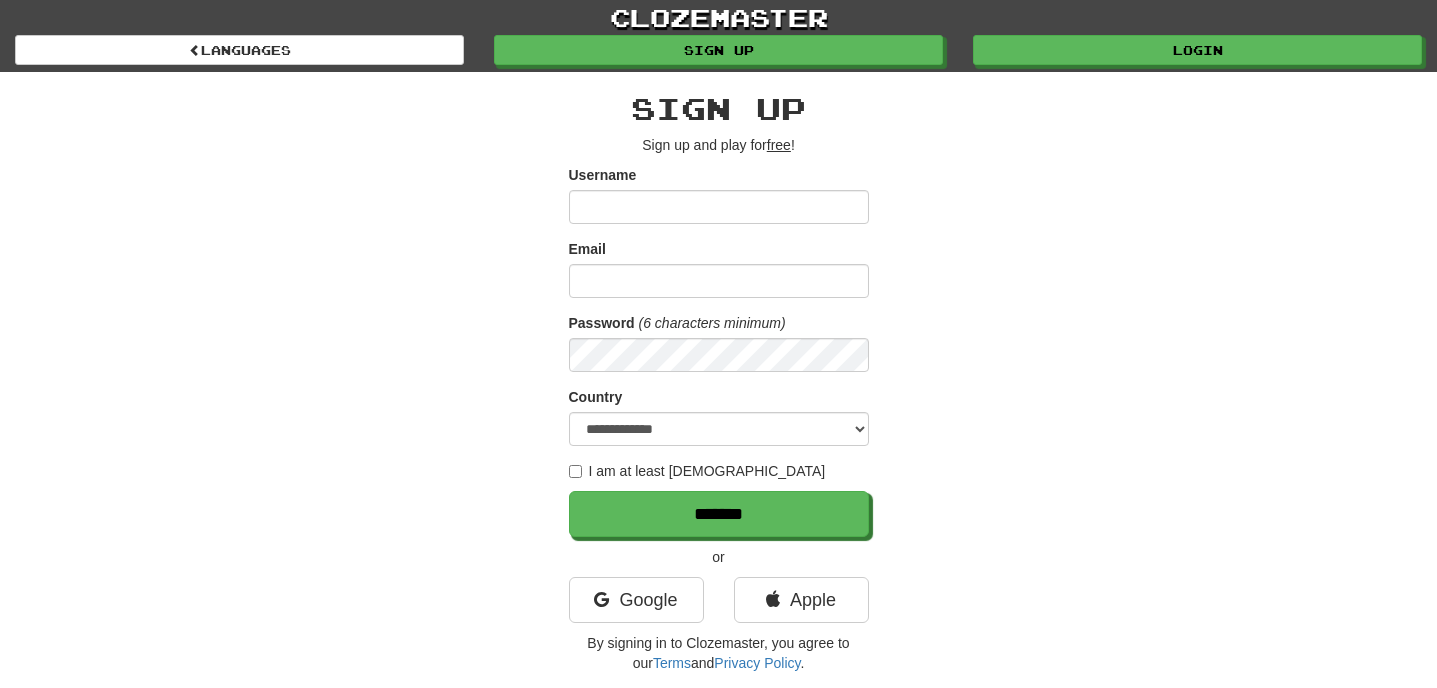scroll, scrollTop: 0, scrollLeft: 0, axis: both 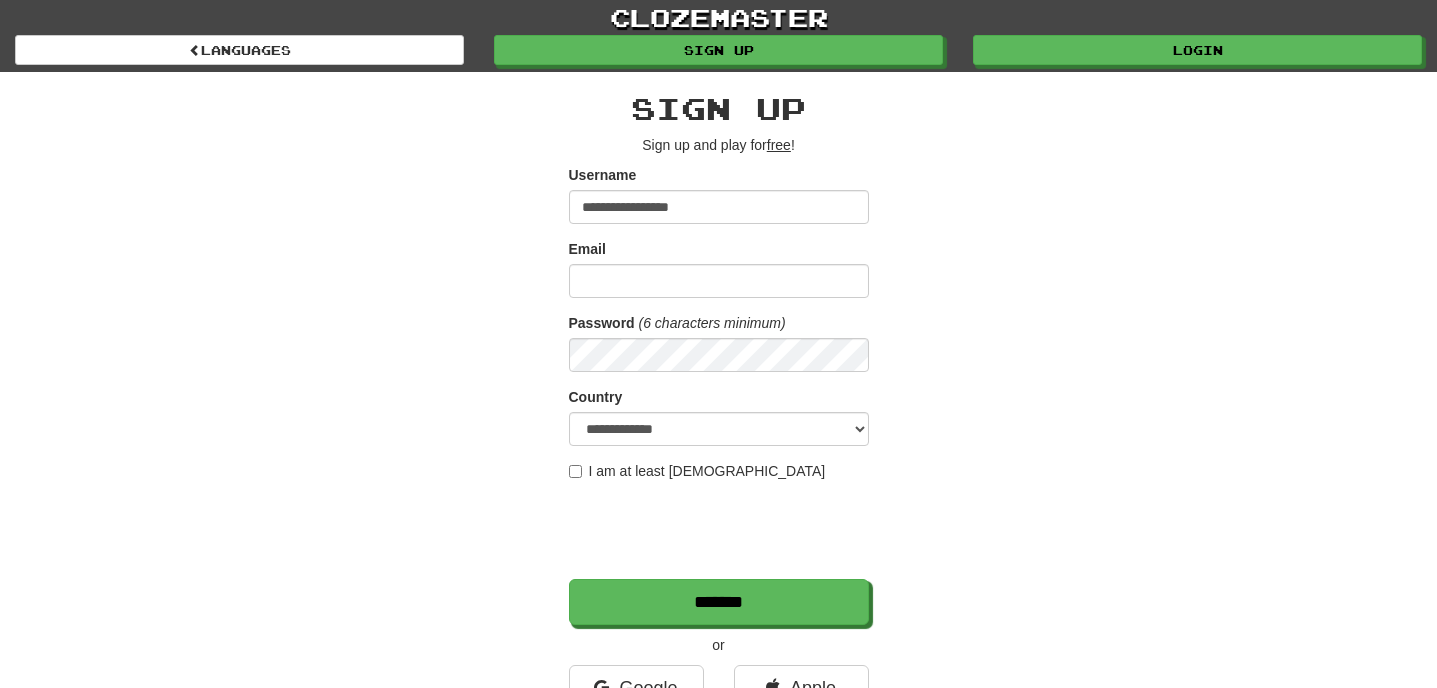 type on "**********" 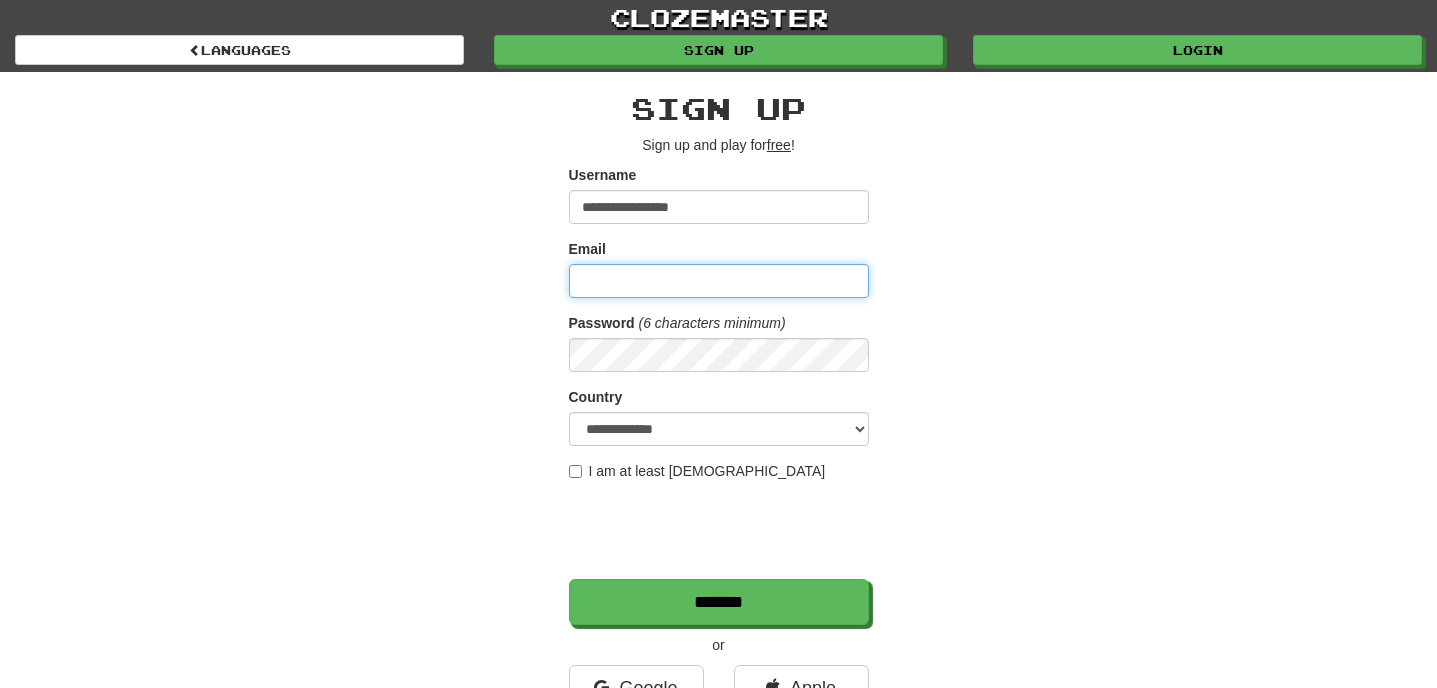 click on "Email" at bounding box center (719, 281) 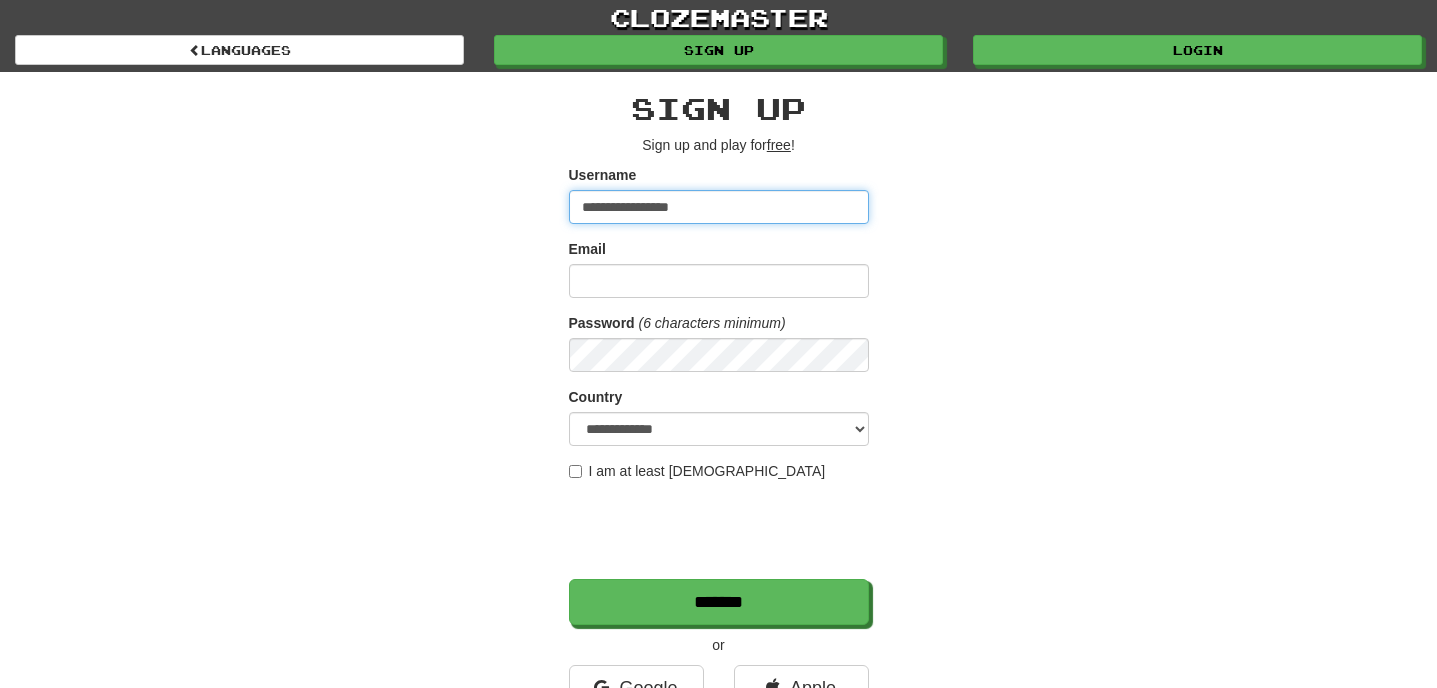 click on "**********" at bounding box center [719, 207] 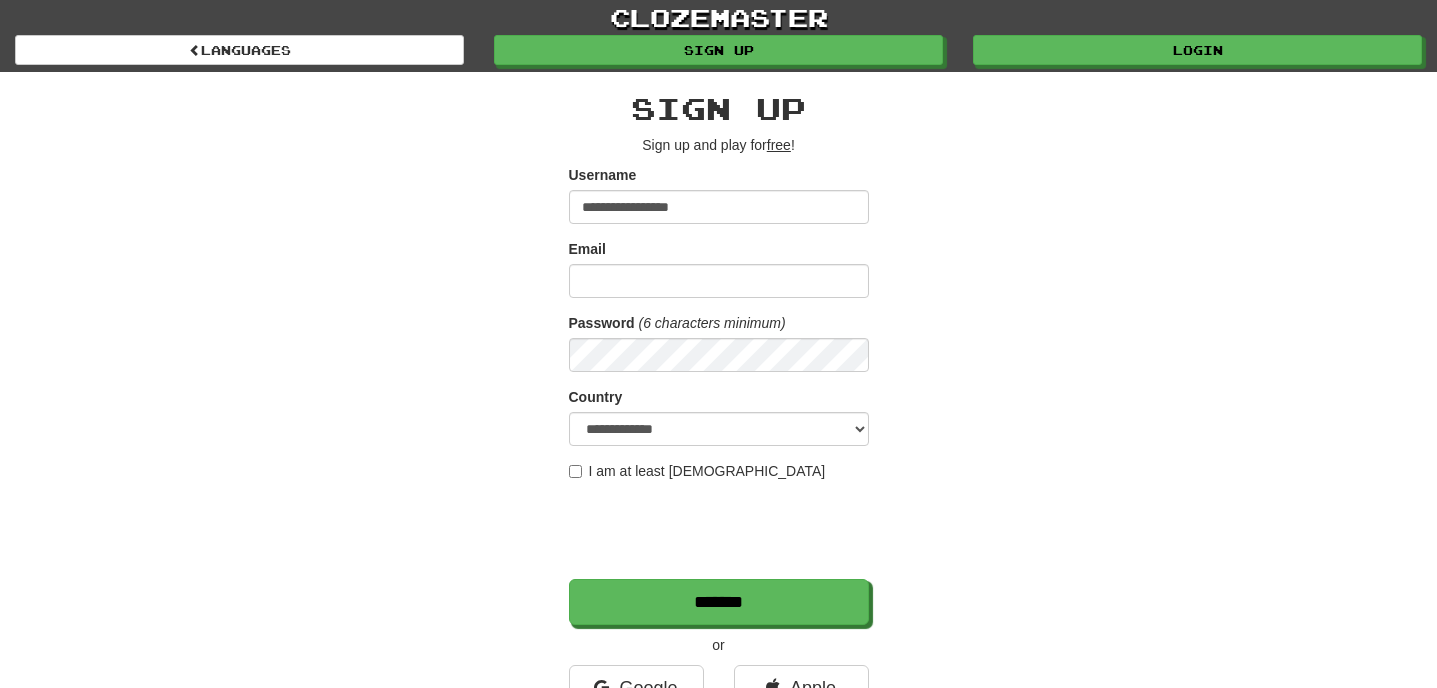 click on "Email" at bounding box center (719, 268) 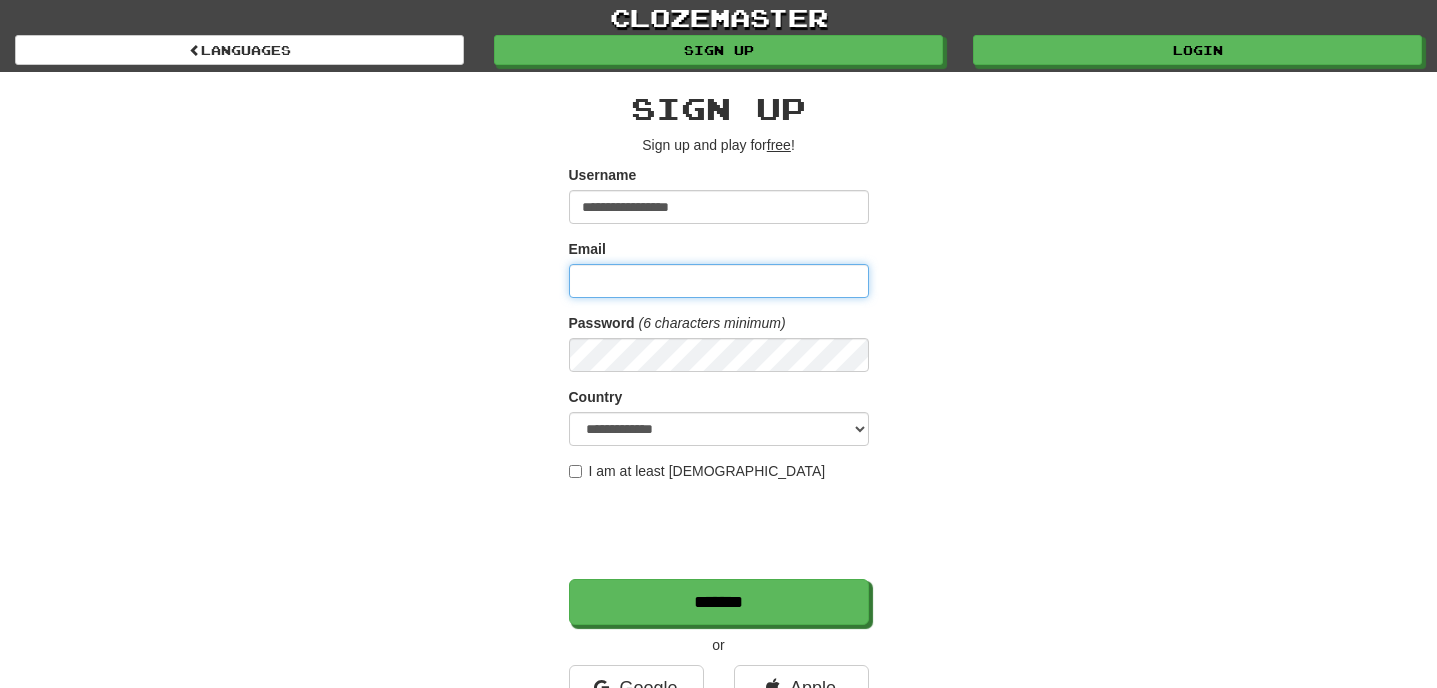 click on "Email" at bounding box center [719, 281] 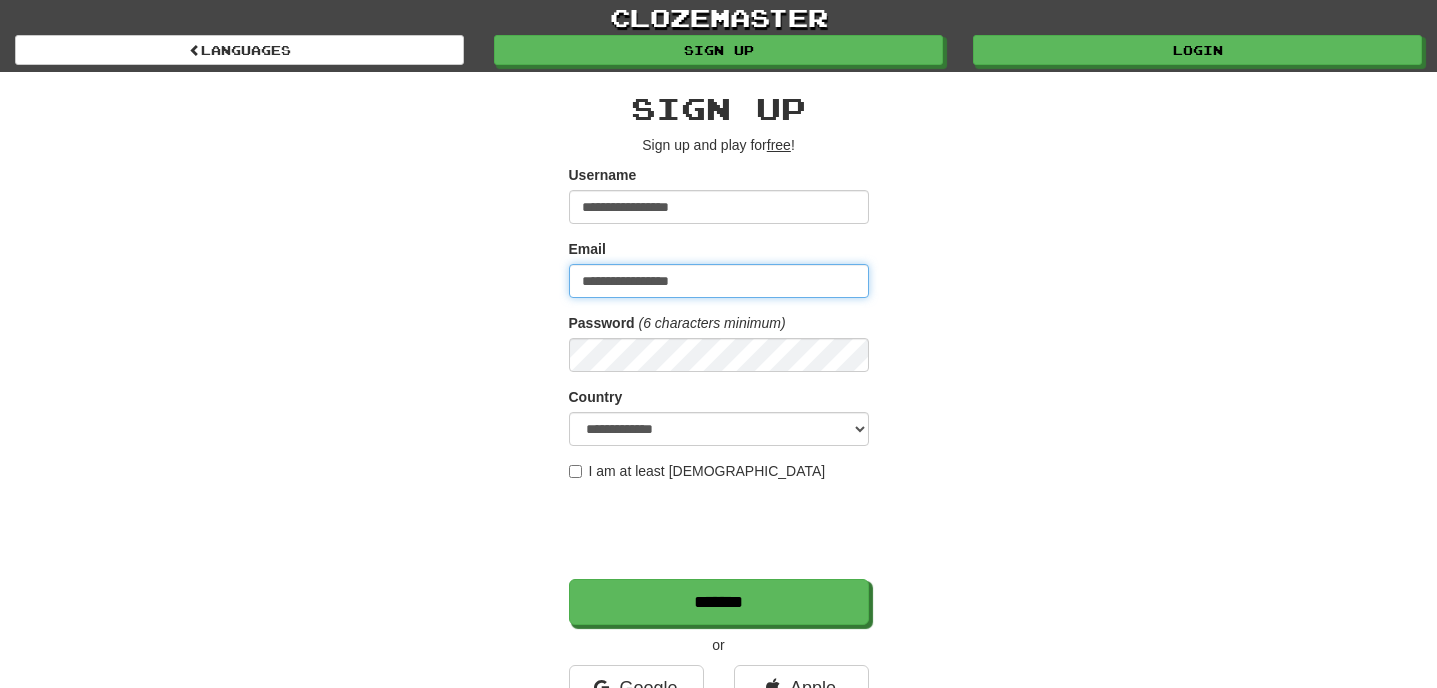 type on "**********" 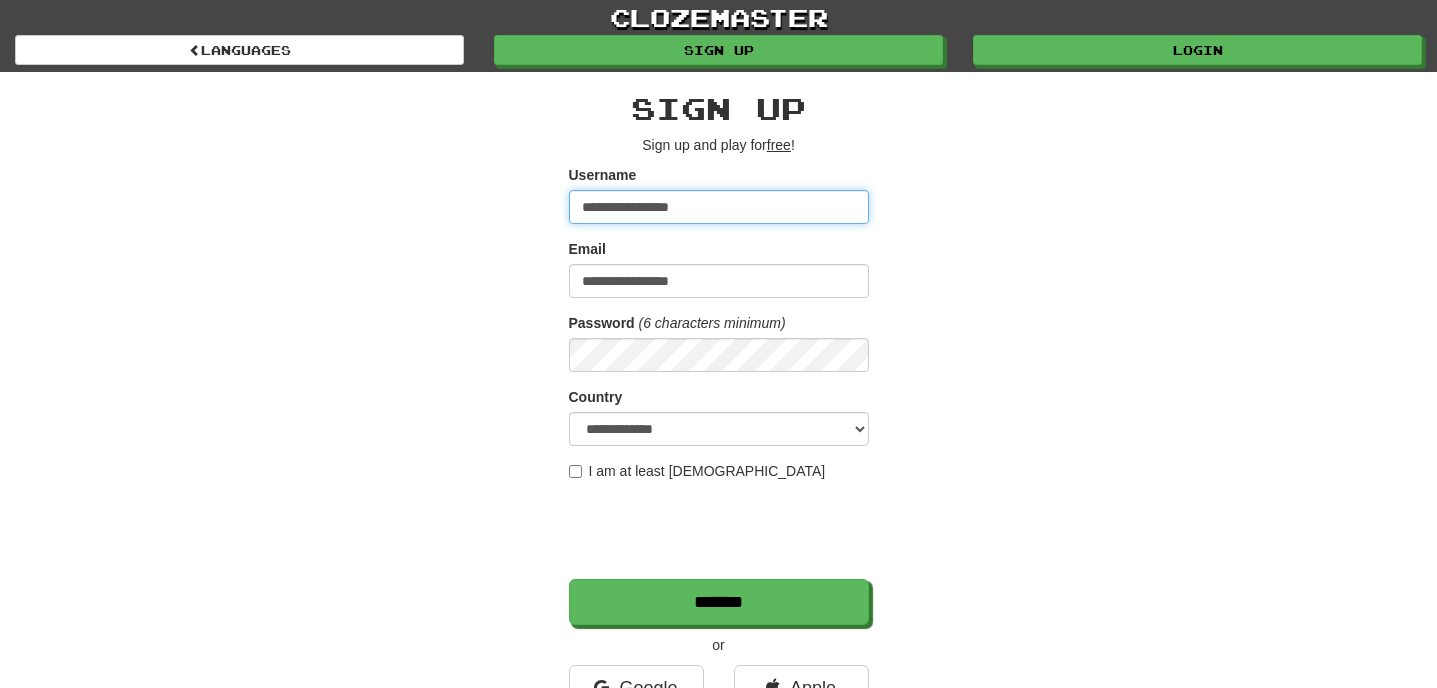 click on "**********" at bounding box center [719, 207] 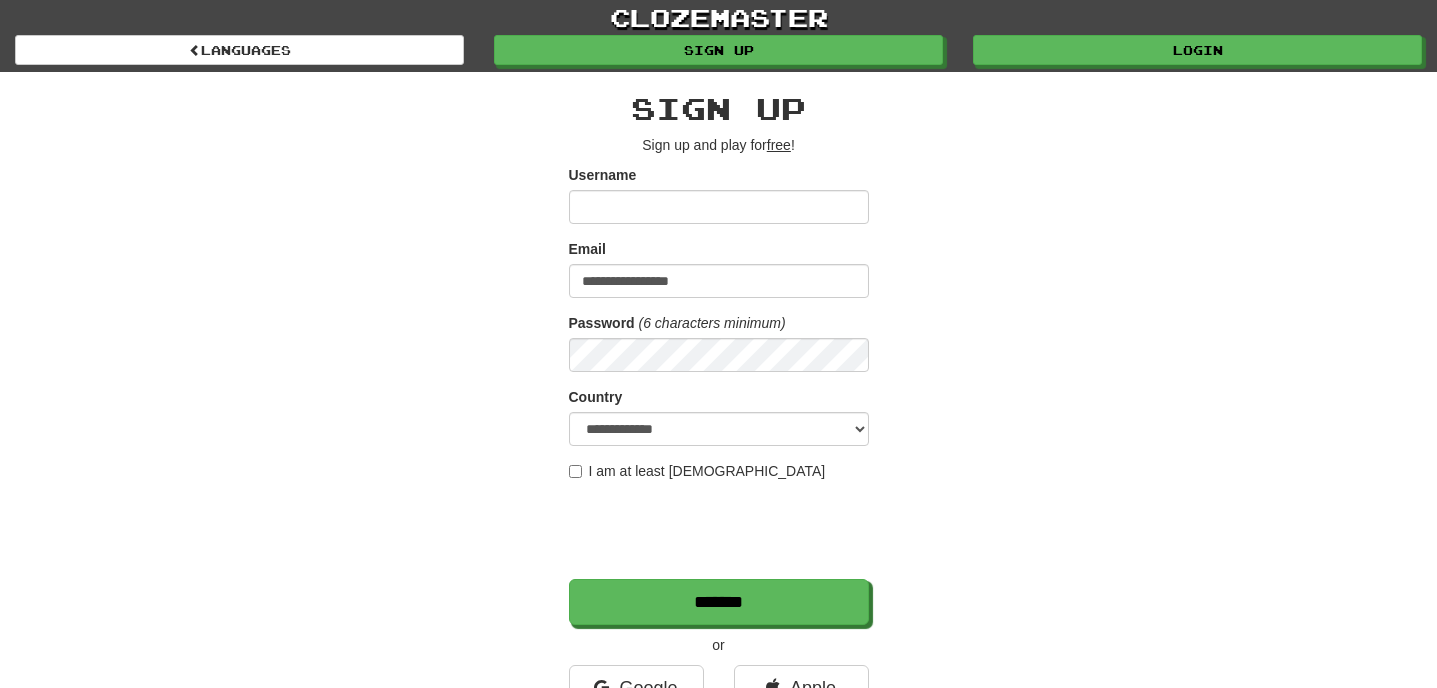 click on "**********" at bounding box center (719, 421) 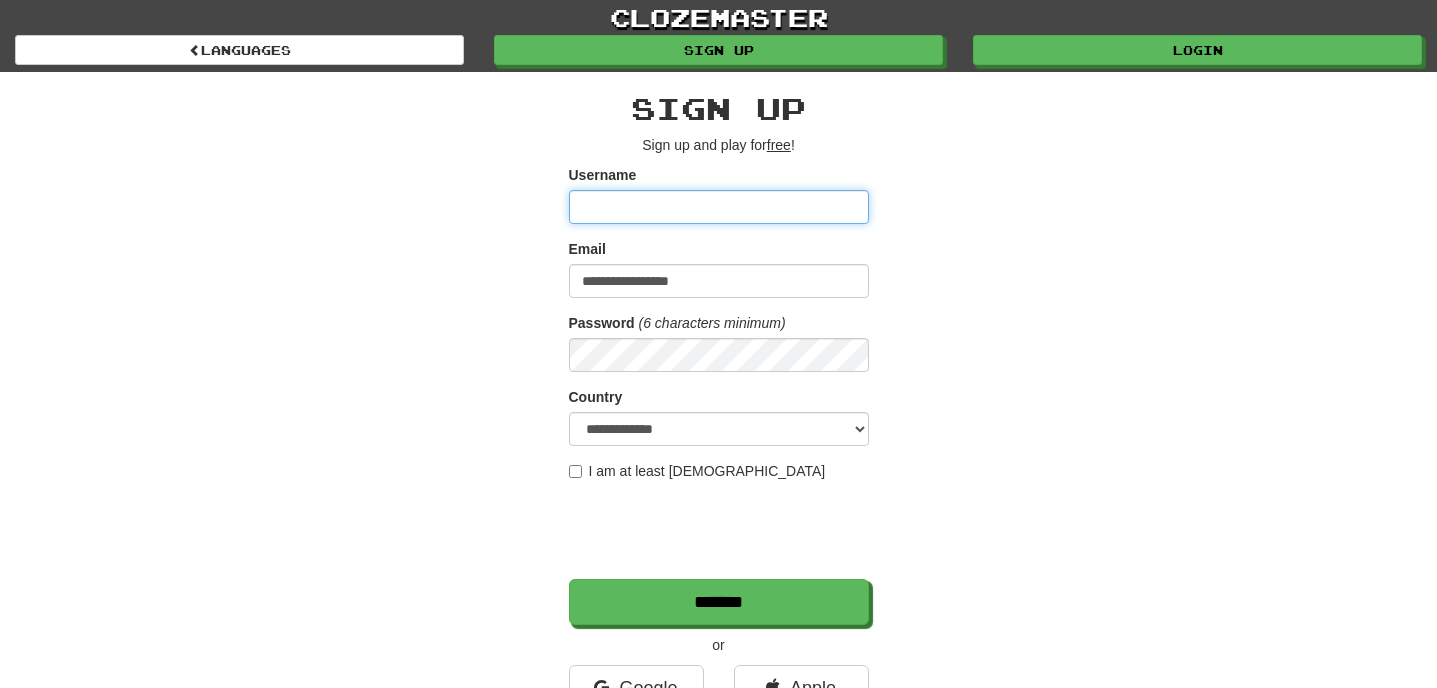 click on "Username" at bounding box center [719, 207] 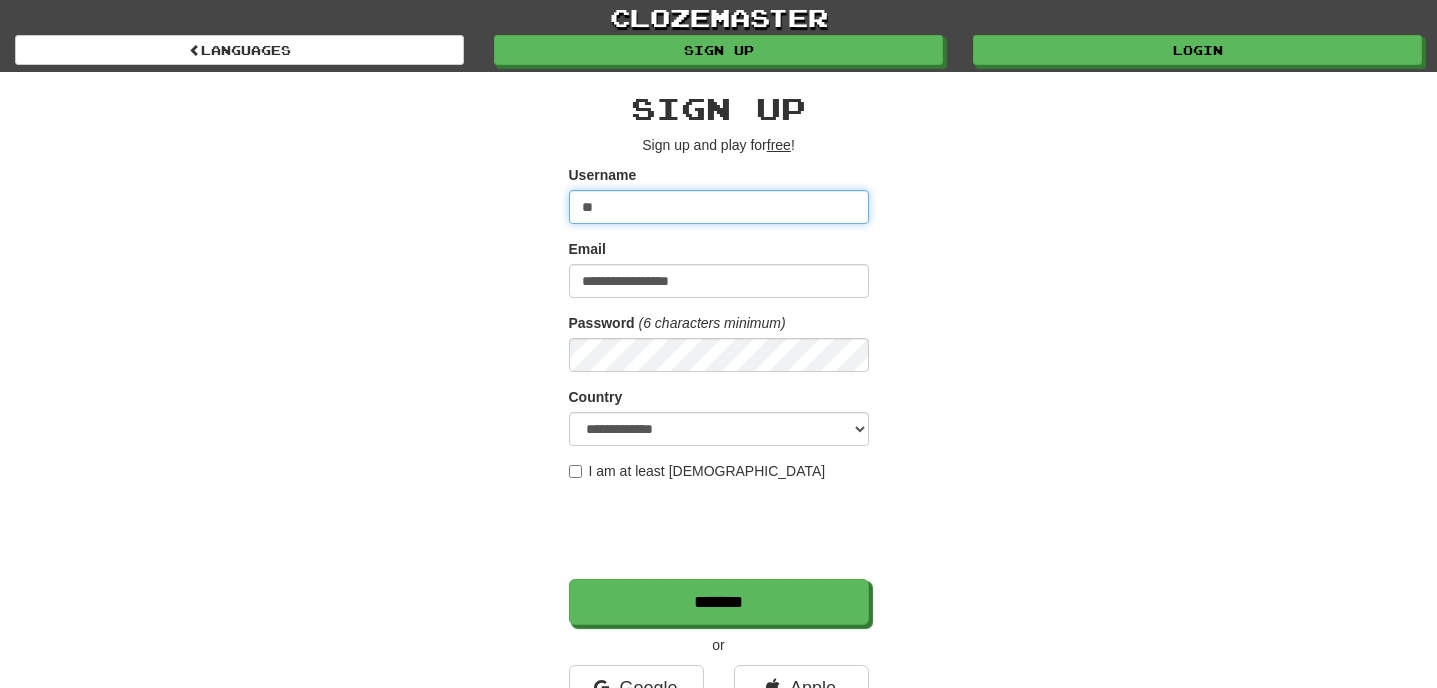 type on "*" 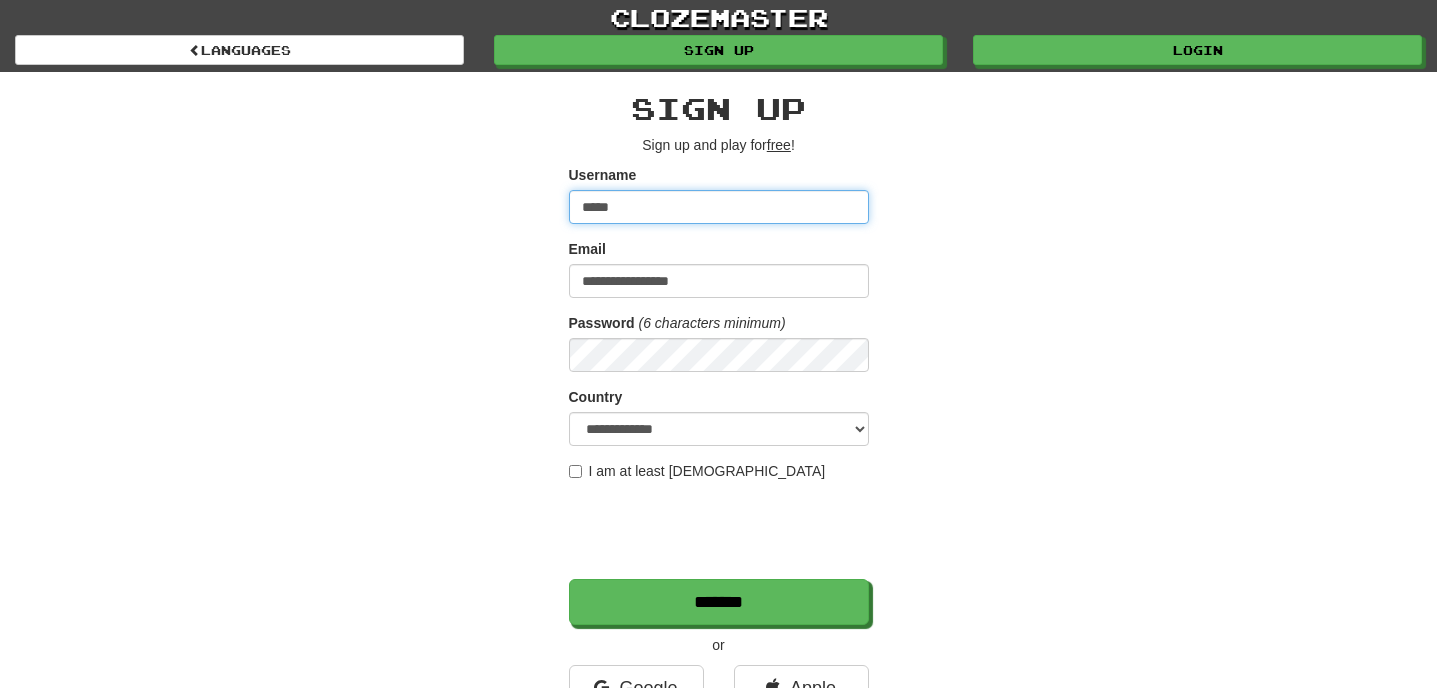 type on "*****" 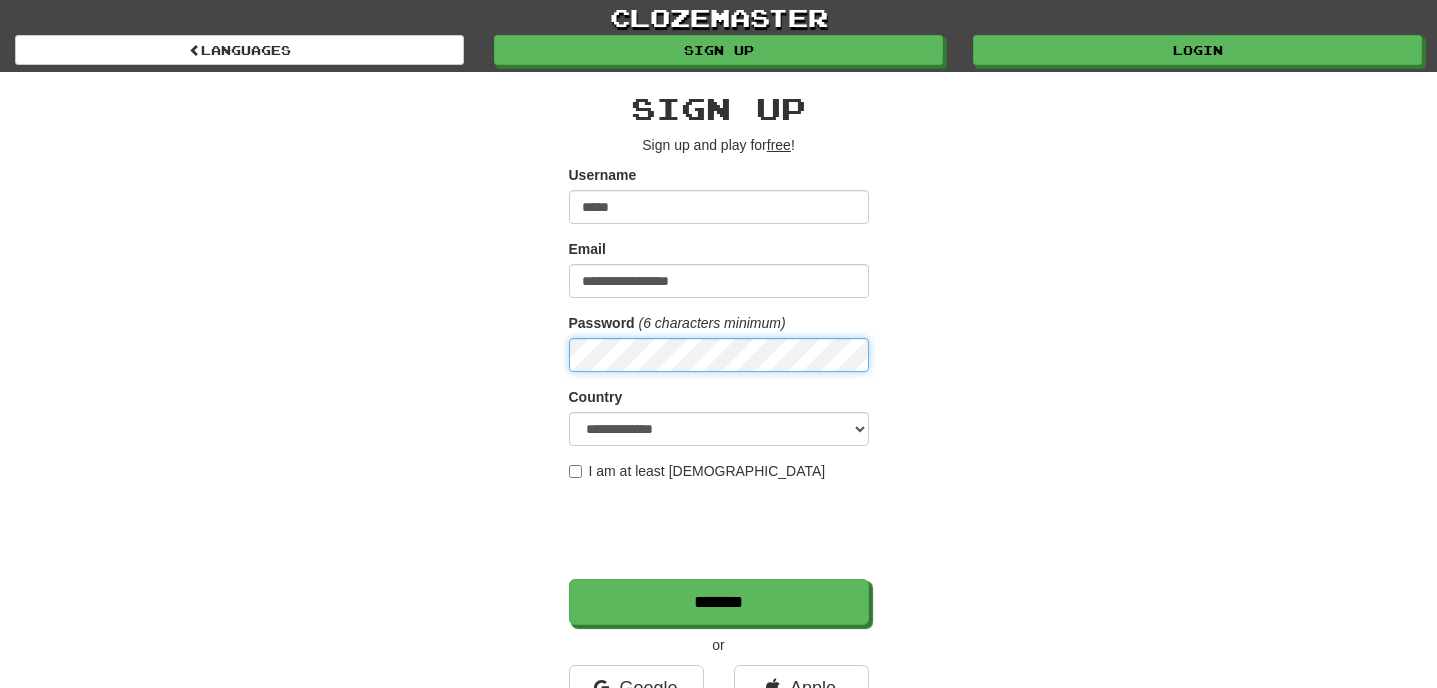 click on "*******" at bounding box center (719, 602) 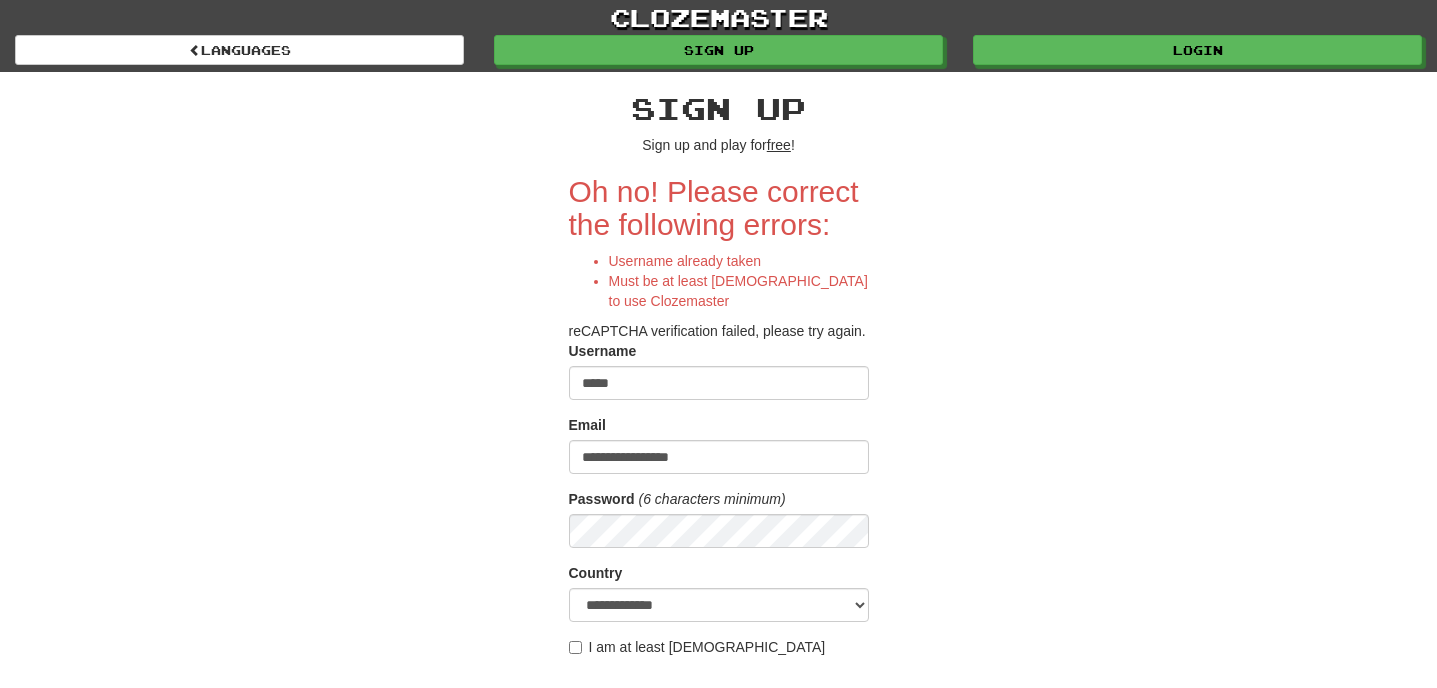 scroll, scrollTop: 0, scrollLeft: 0, axis: both 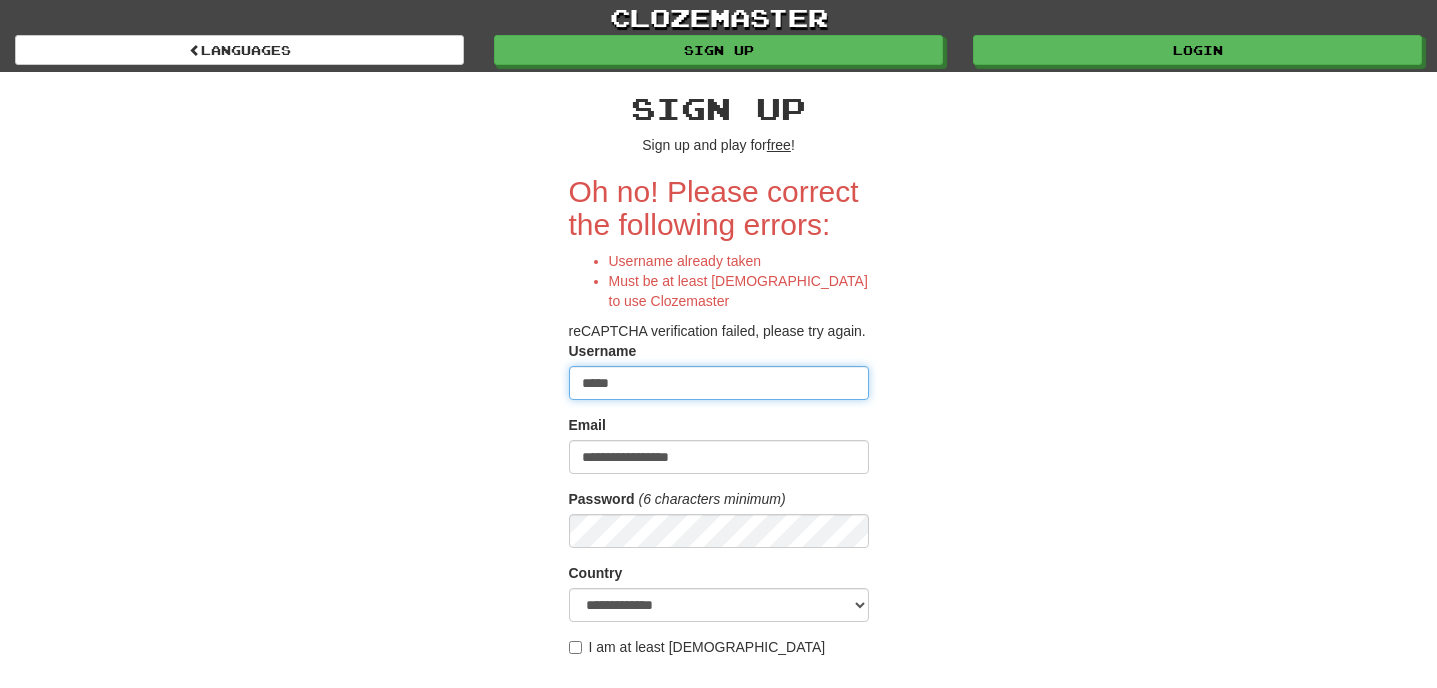 click on "*****" at bounding box center [719, 383] 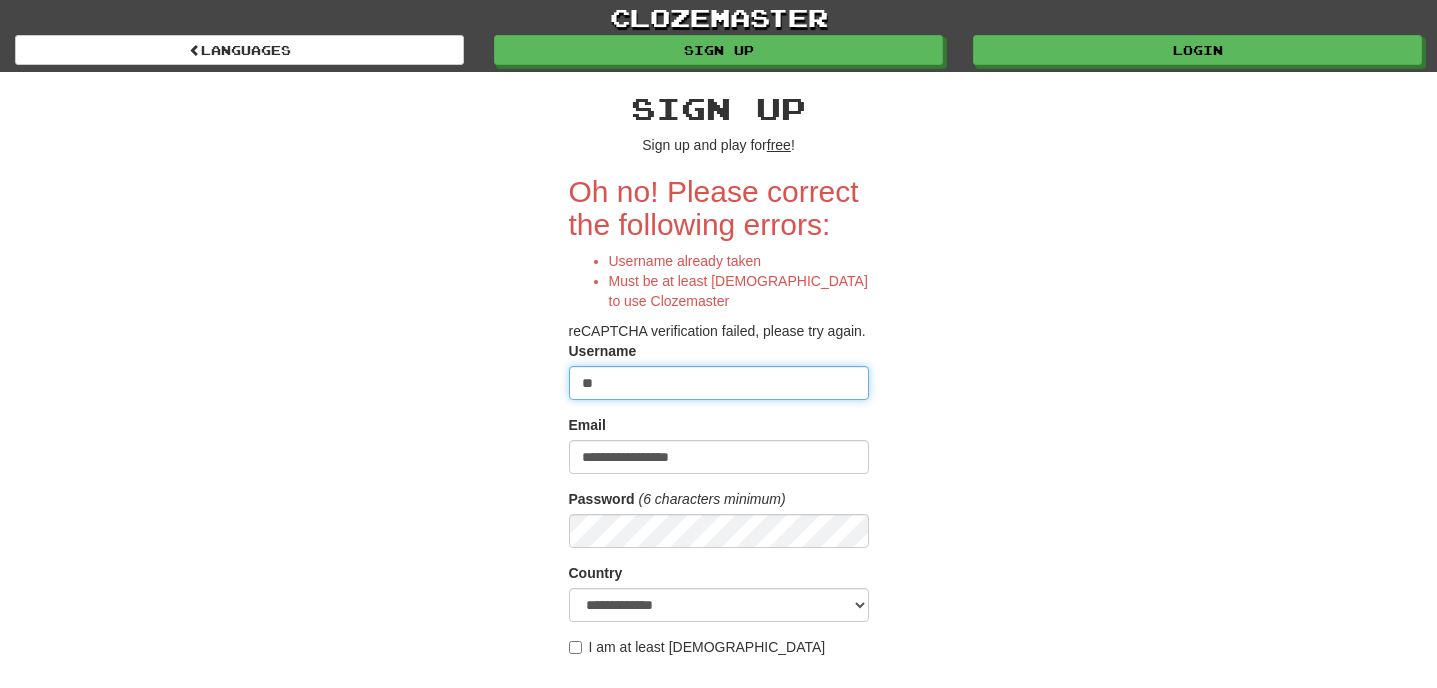 type on "*" 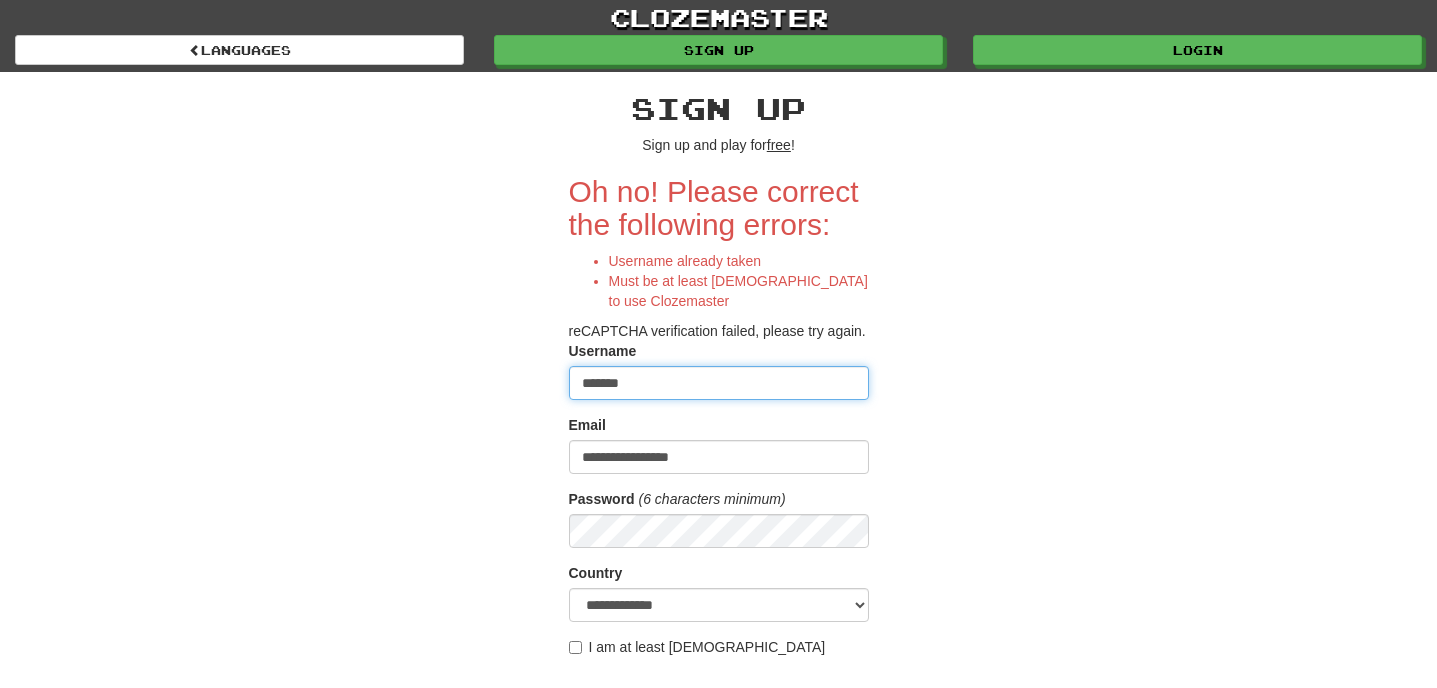 type on "*******" 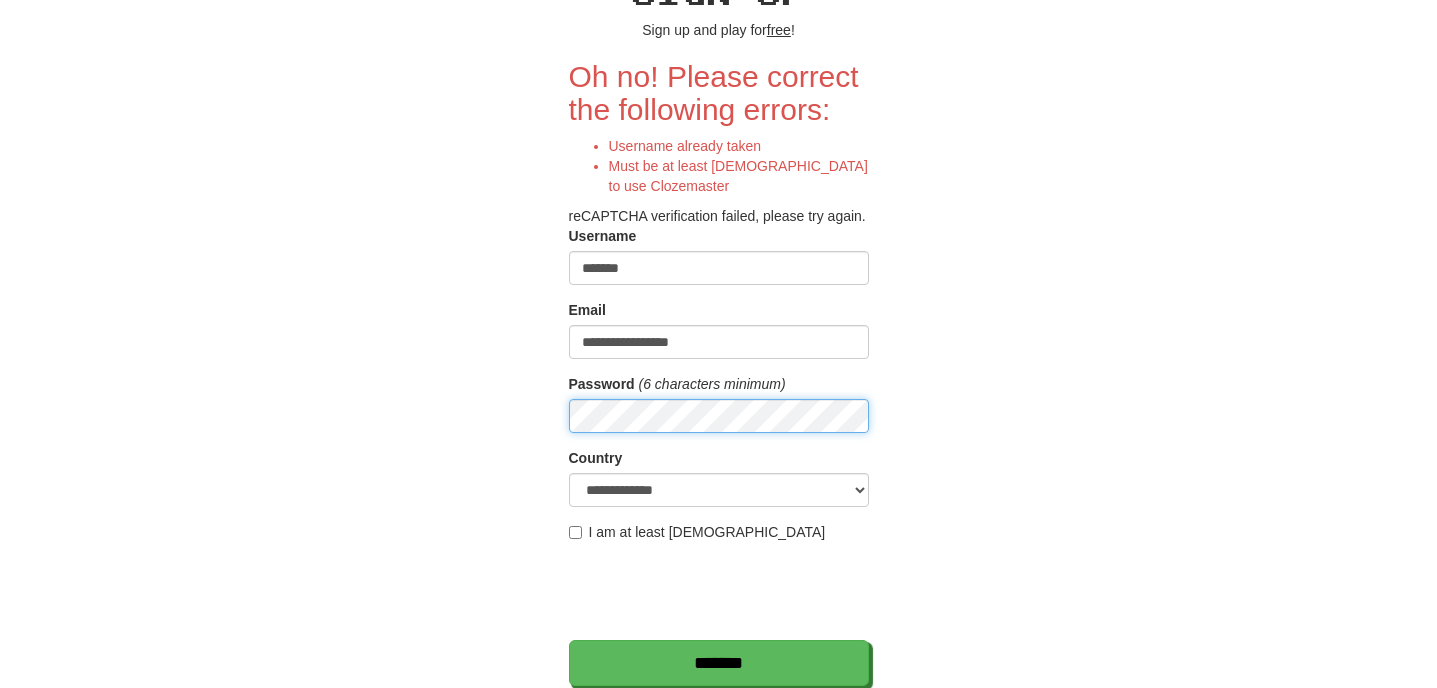 scroll, scrollTop: 123, scrollLeft: 0, axis: vertical 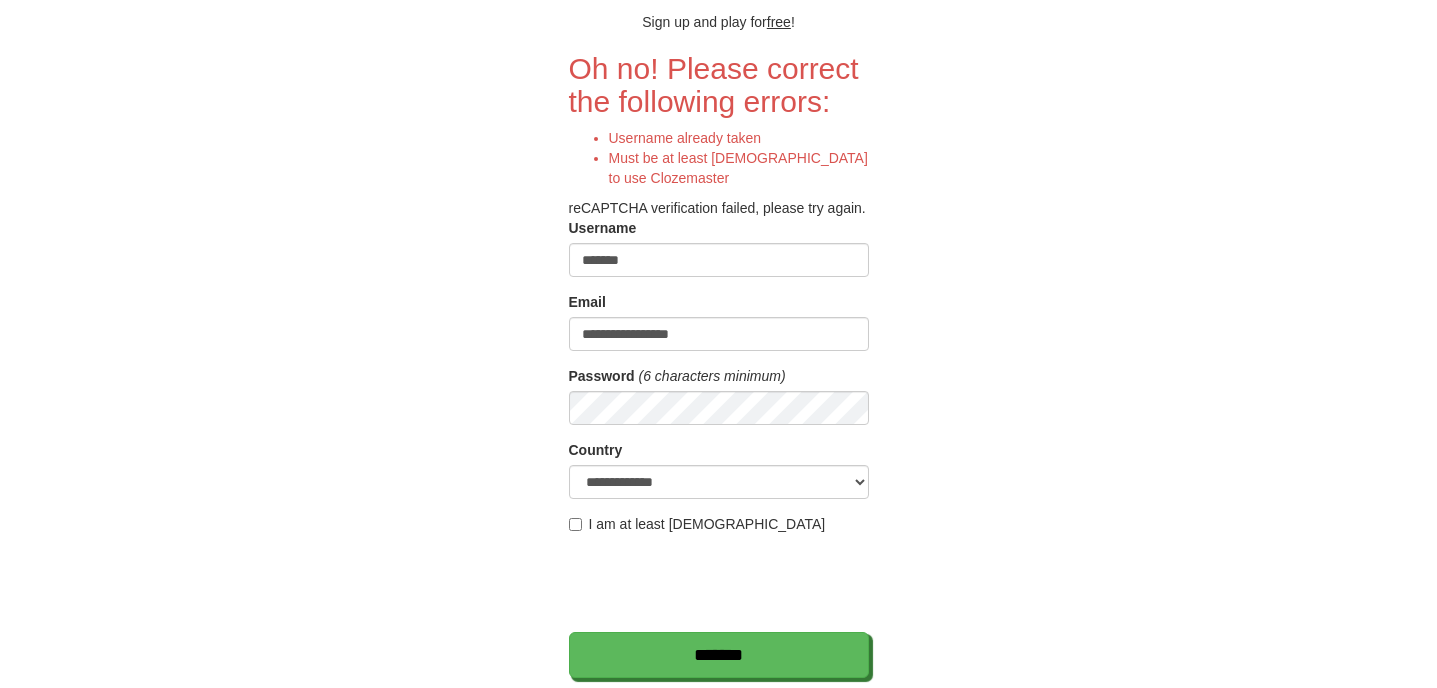 click on "**********" at bounding box center (719, 386) 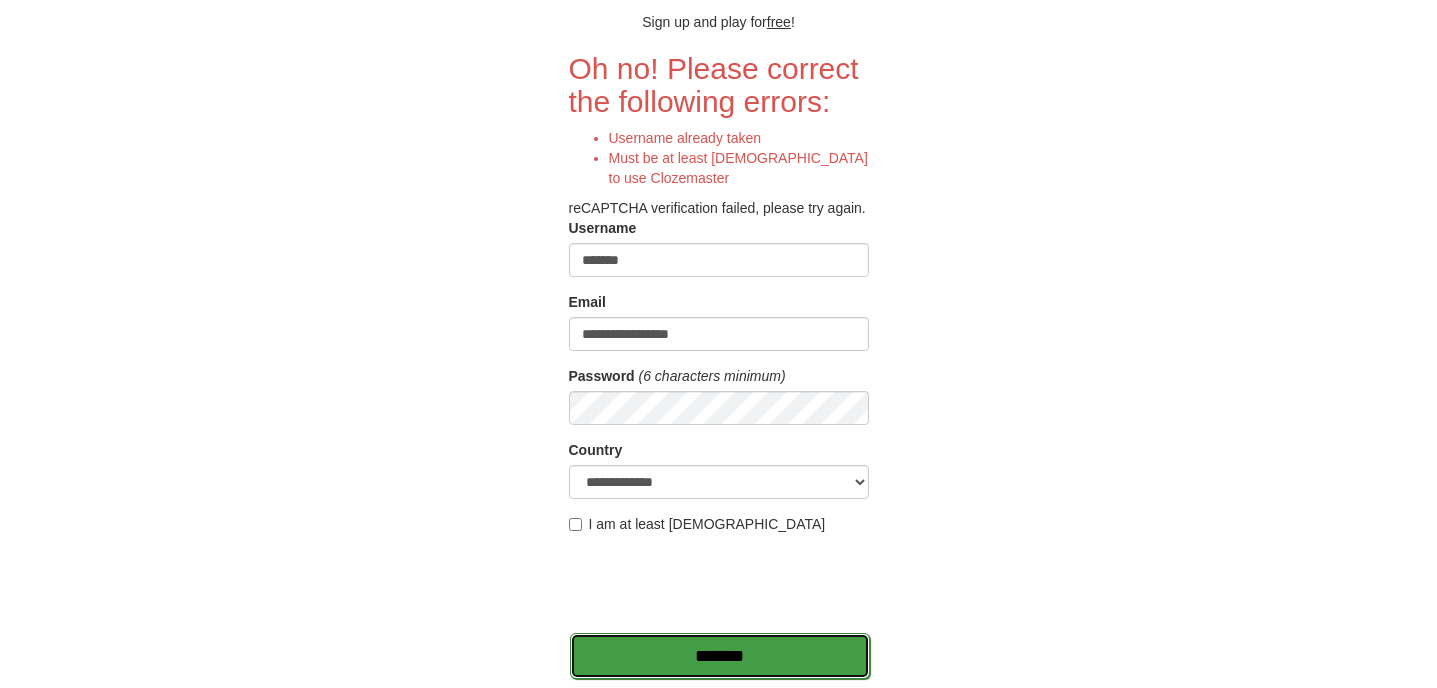 click on "*******" at bounding box center (720, 656) 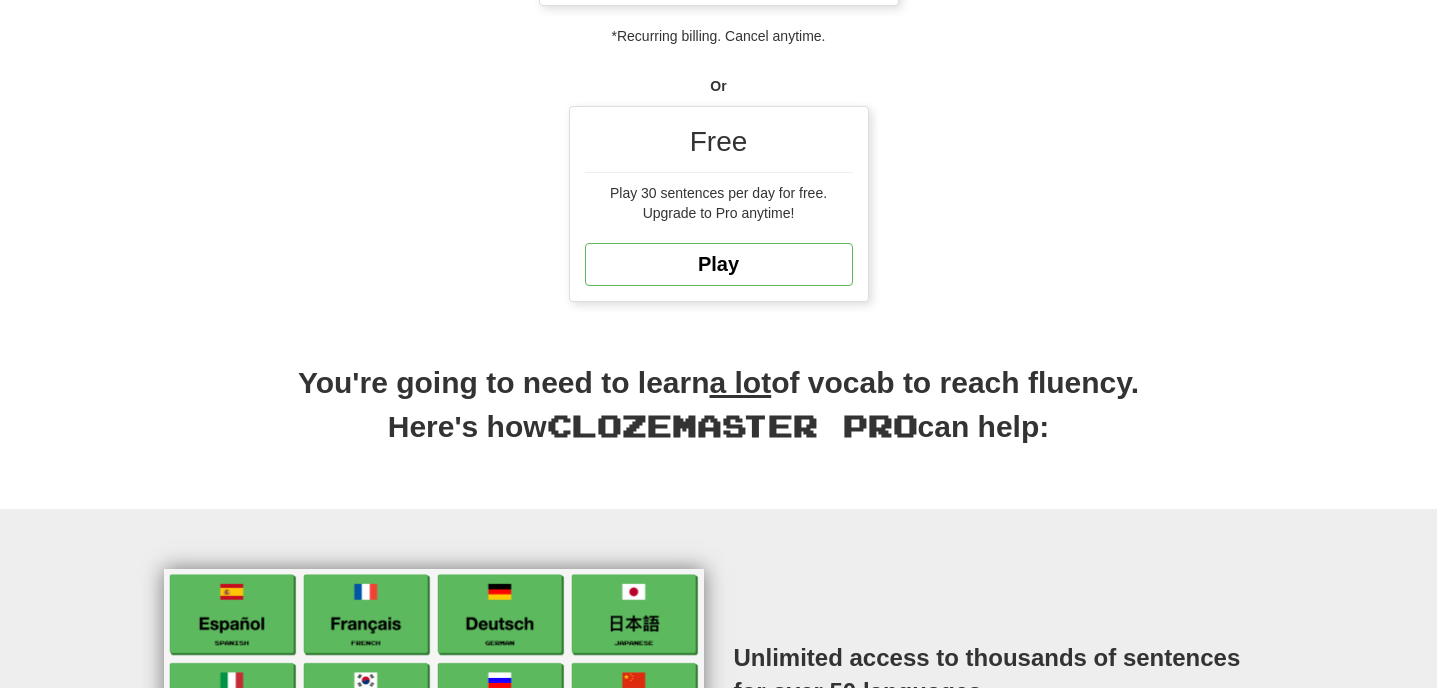 scroll, scrollTop: 532, scrollLeft: 0, axis: vertical 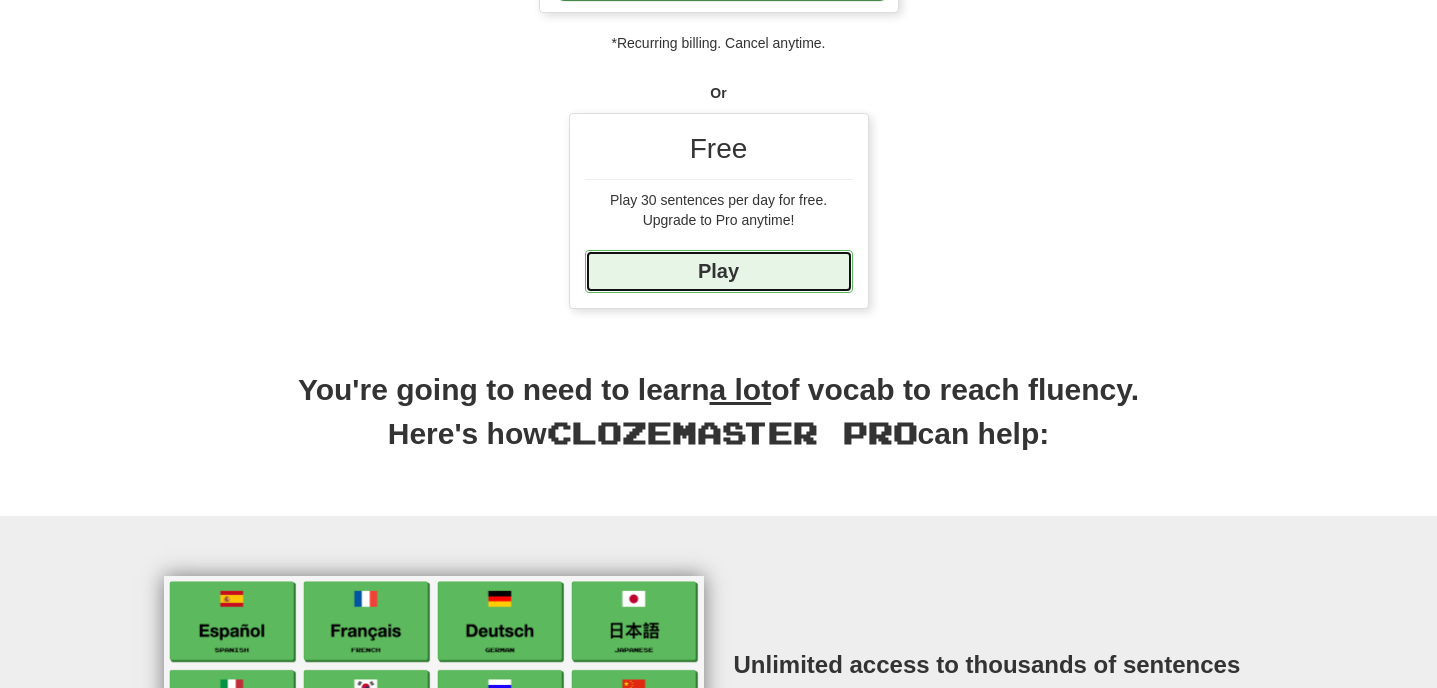 click on "Play" at bounding box center [719, 271] 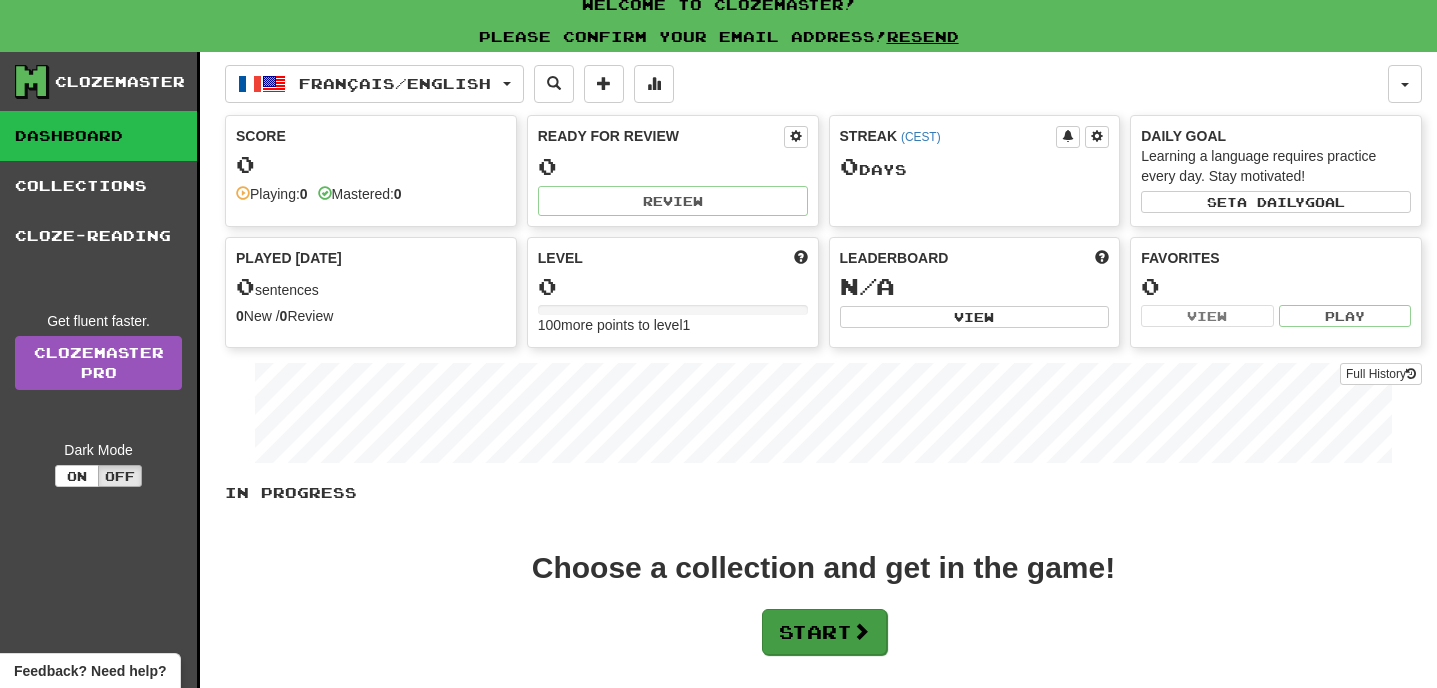scroll, scrollTop: 0, scrollLeft: 0, axis: both 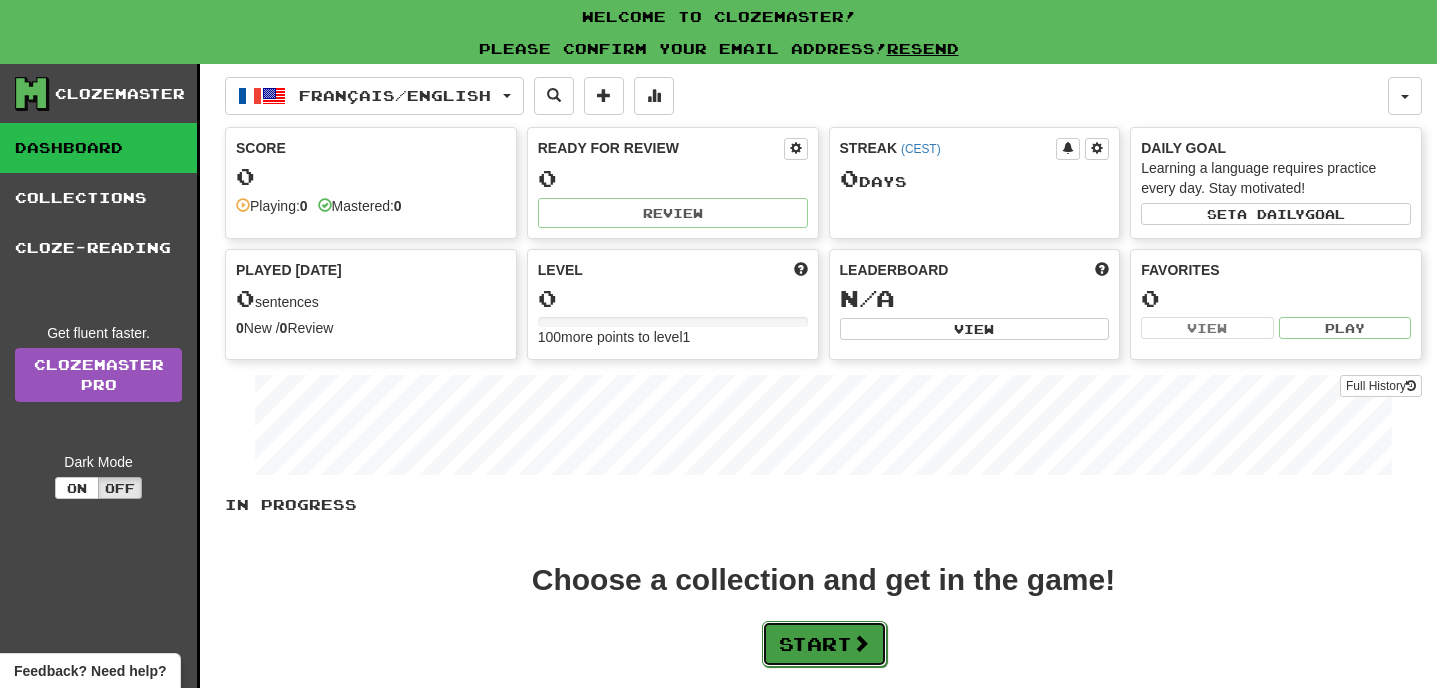 click on "Start" at bounding box center [824, 644] 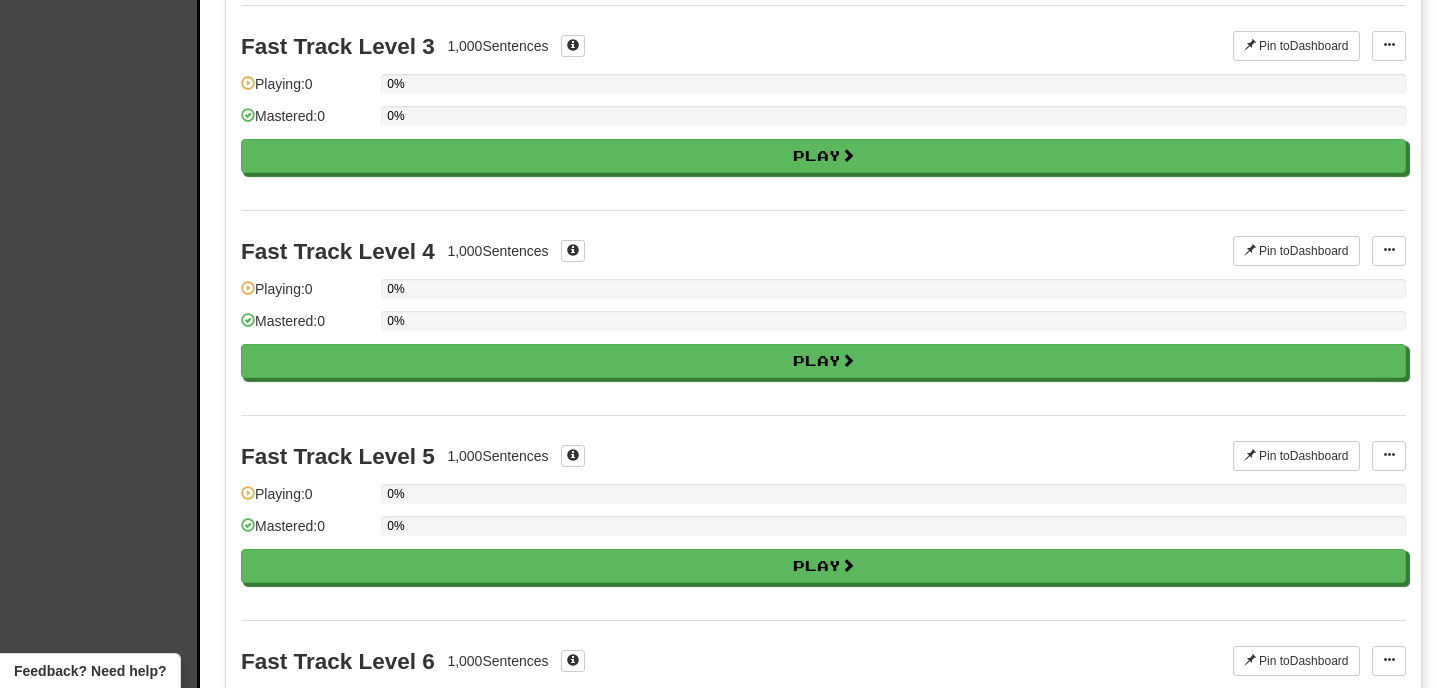 scroll, scrollTop: 975, scrollLeft: 0, axis: vertical 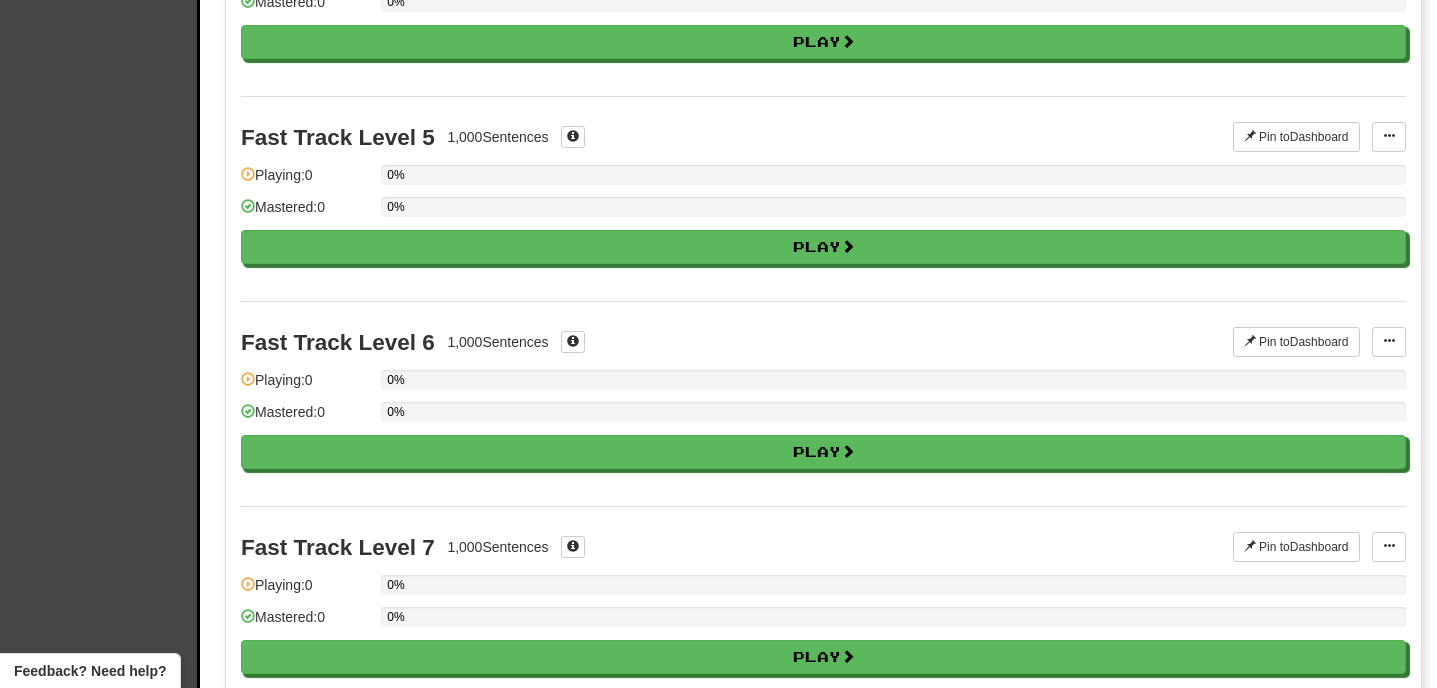 click on "Fast Track Level 6 1,000  Sentences   Pin to  Dashboard   Pin to  Dashboard Manage Sentences  Playing:  0 0%  Mastered:  0 0% Play" at bounding box center (823, 403) 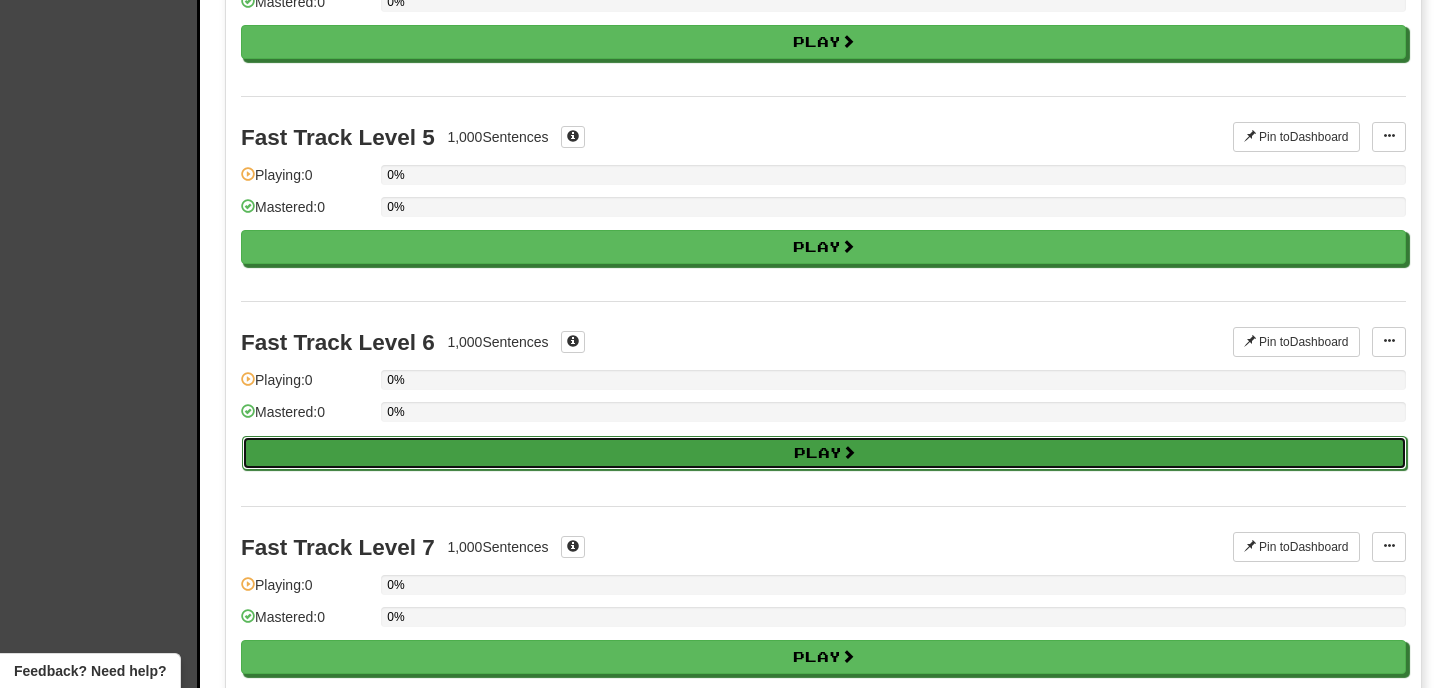 click on "Play" at bounding box center (824, 453) 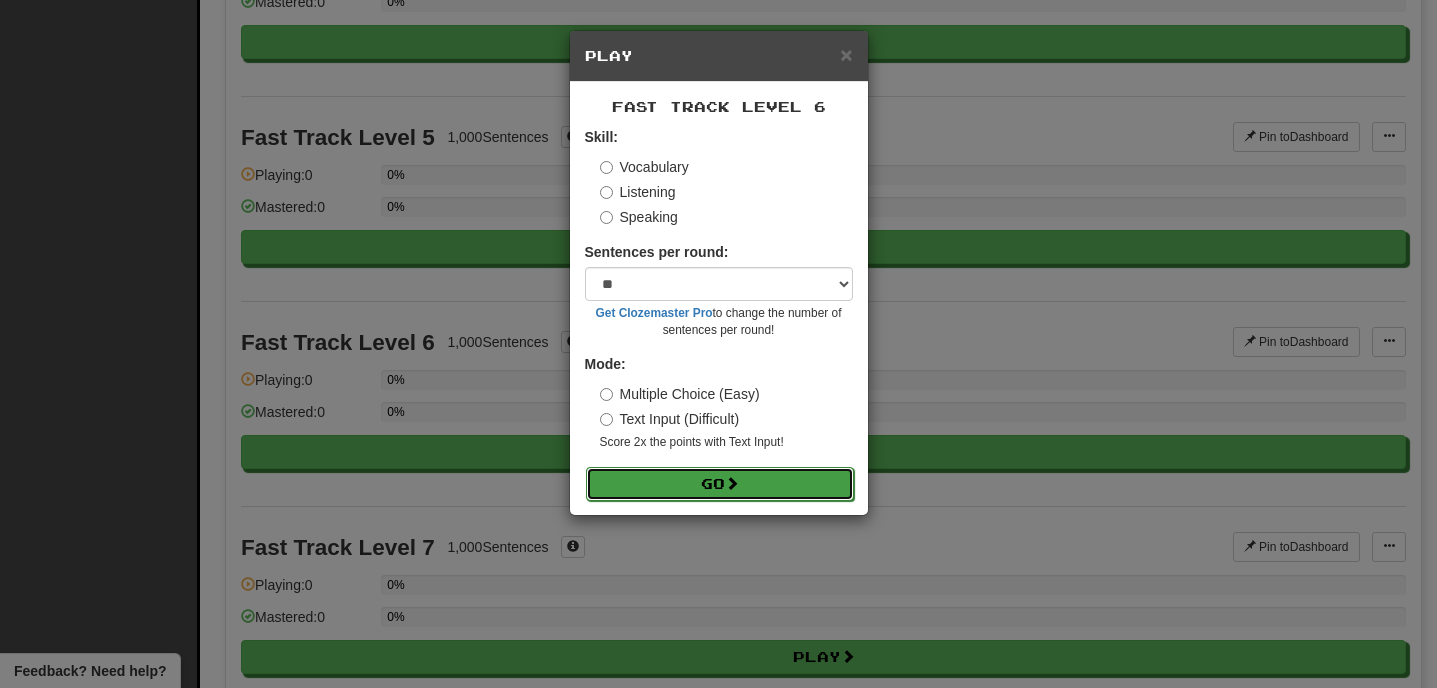 click on "Go" at bounding box center (720, 484) 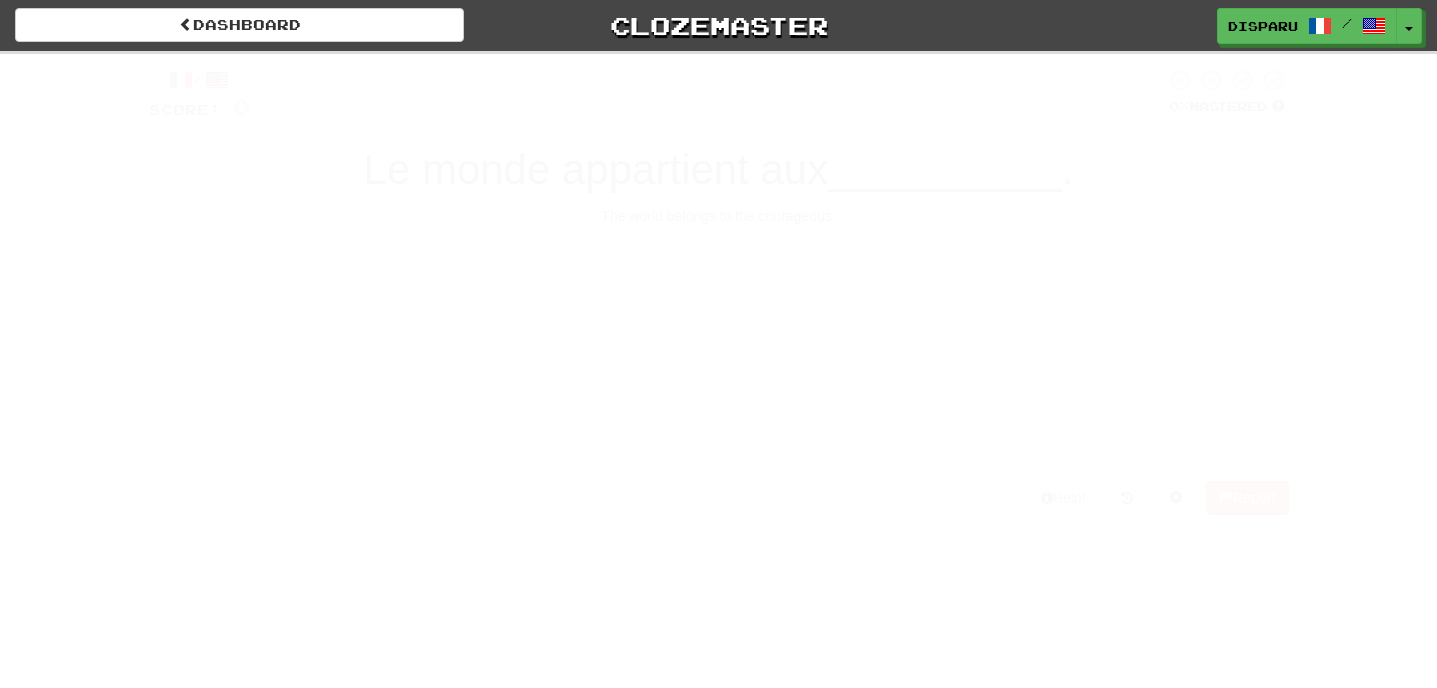 scroll, scrollTop: 0, scrollLeft: 0, axis: both 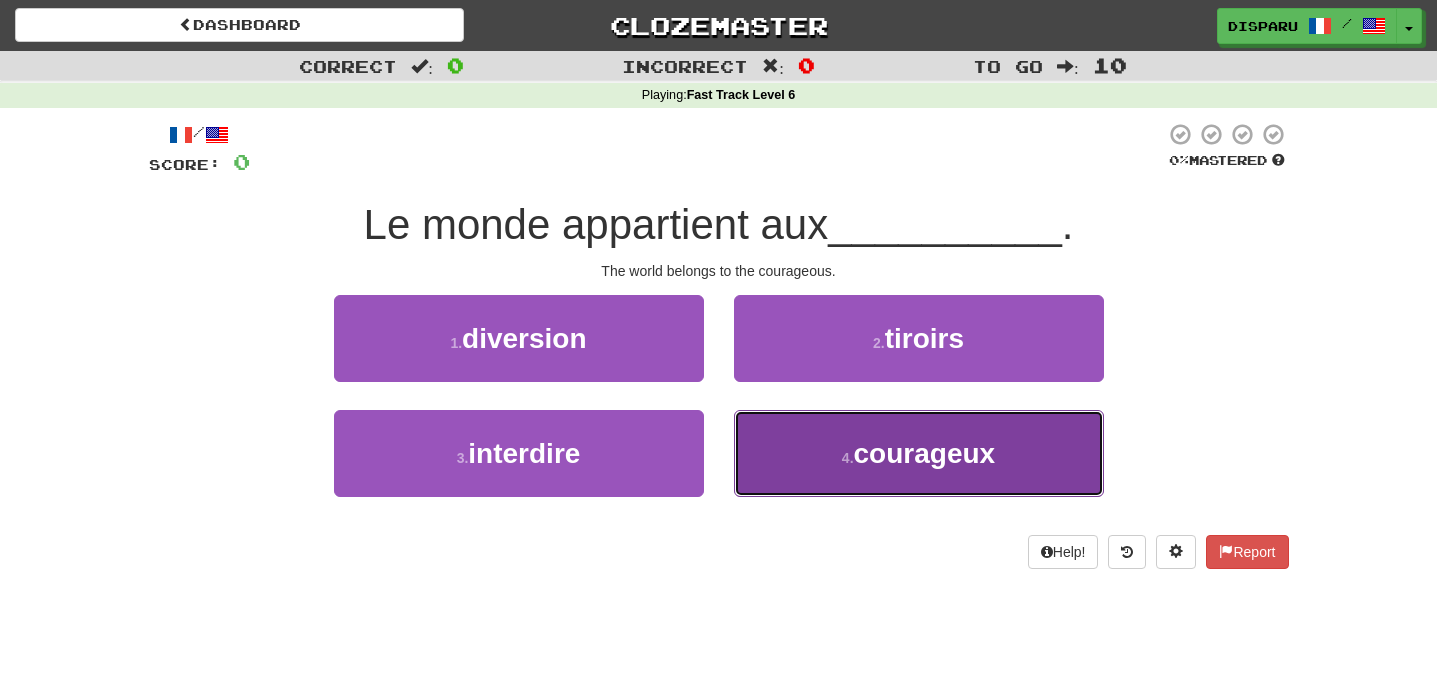 click on "4 .  courageux" at bounding box center [919, 453] 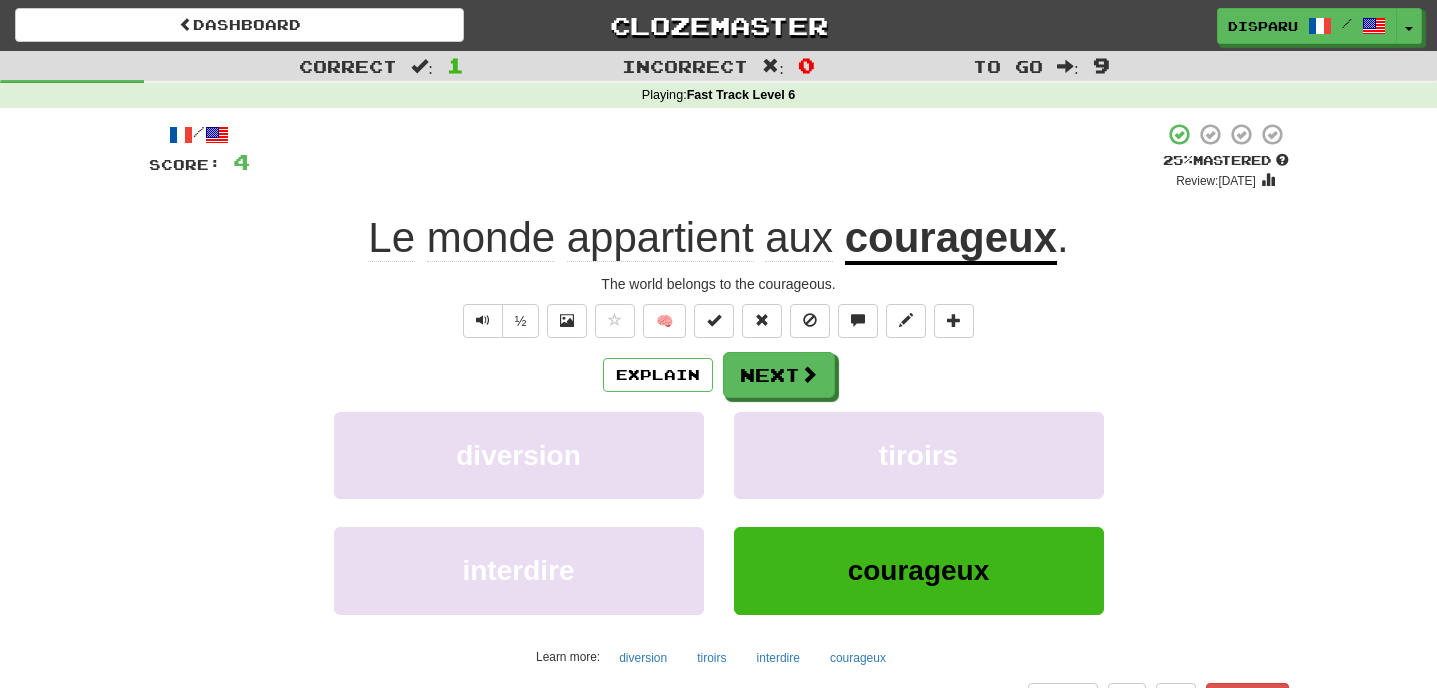 click on "appartient" 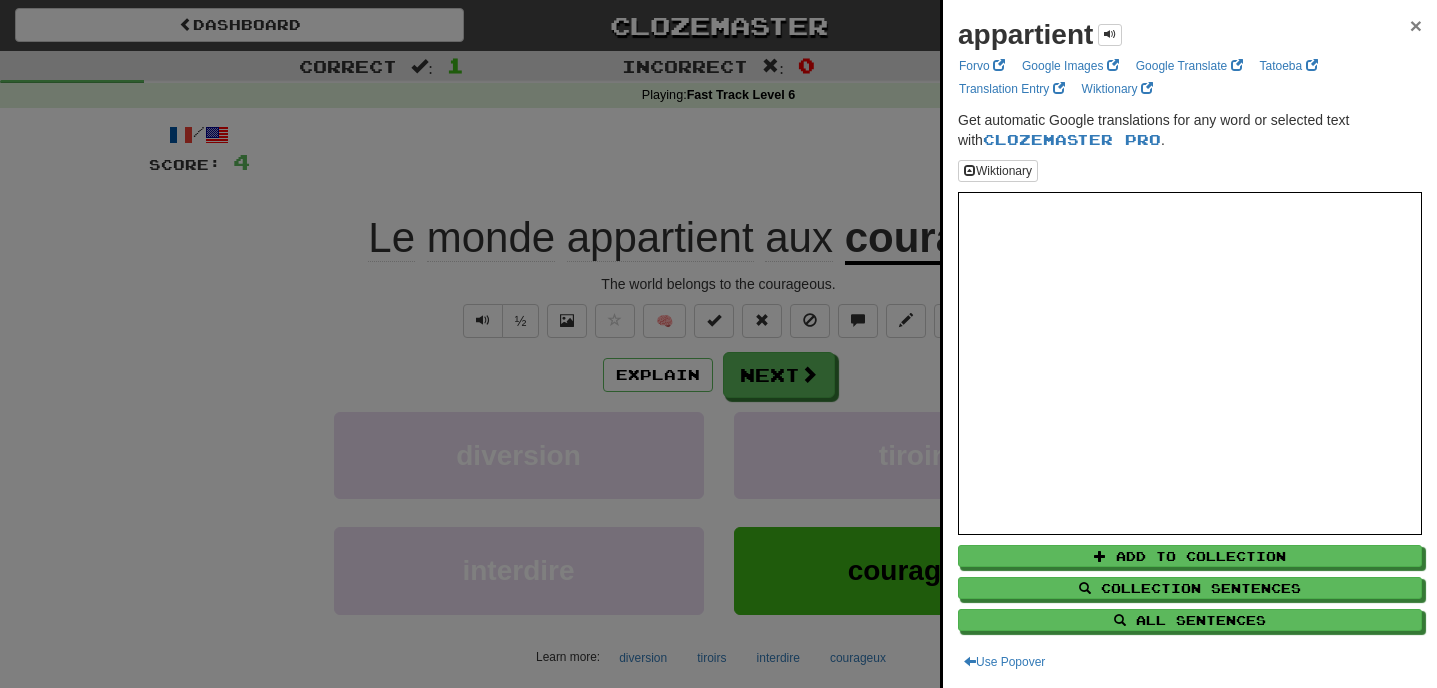 click on "×" at bounding box center [1416, 25] 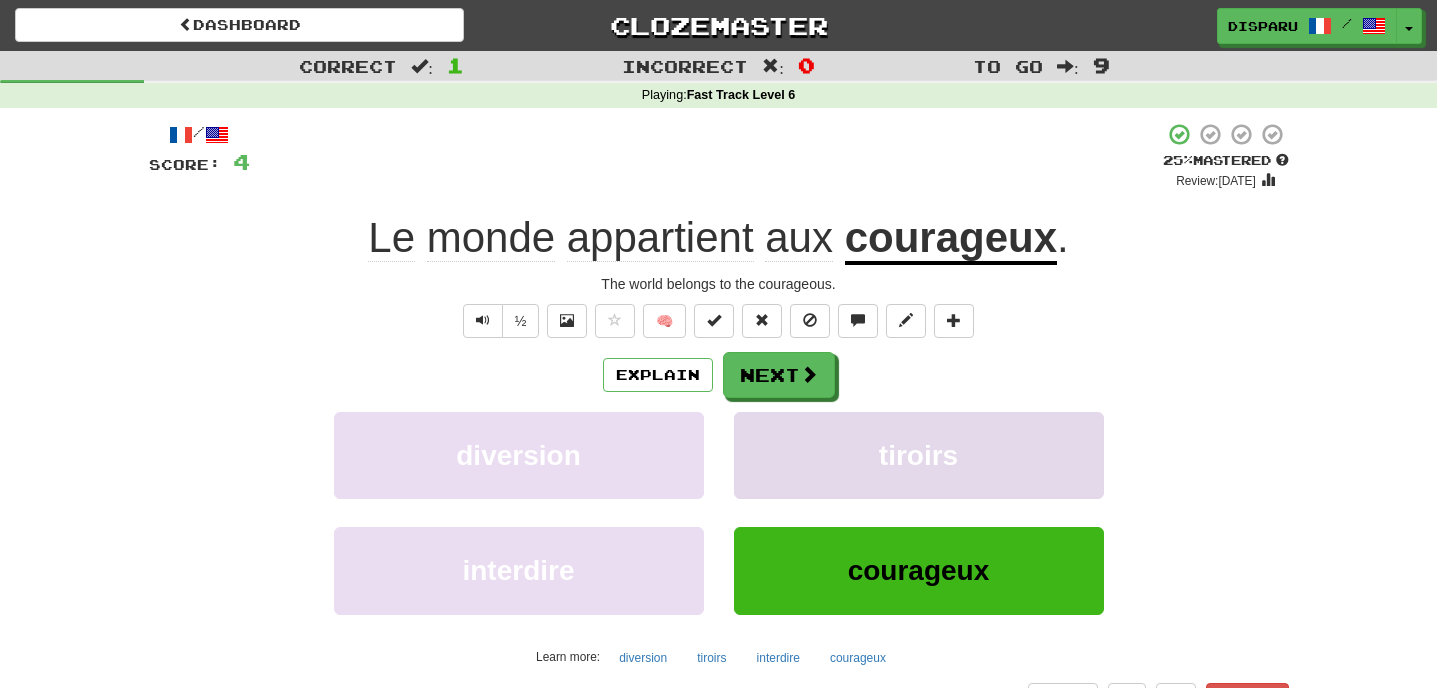 scroll, scrollTop: 67, scrollLeft: 0, axis: vertical 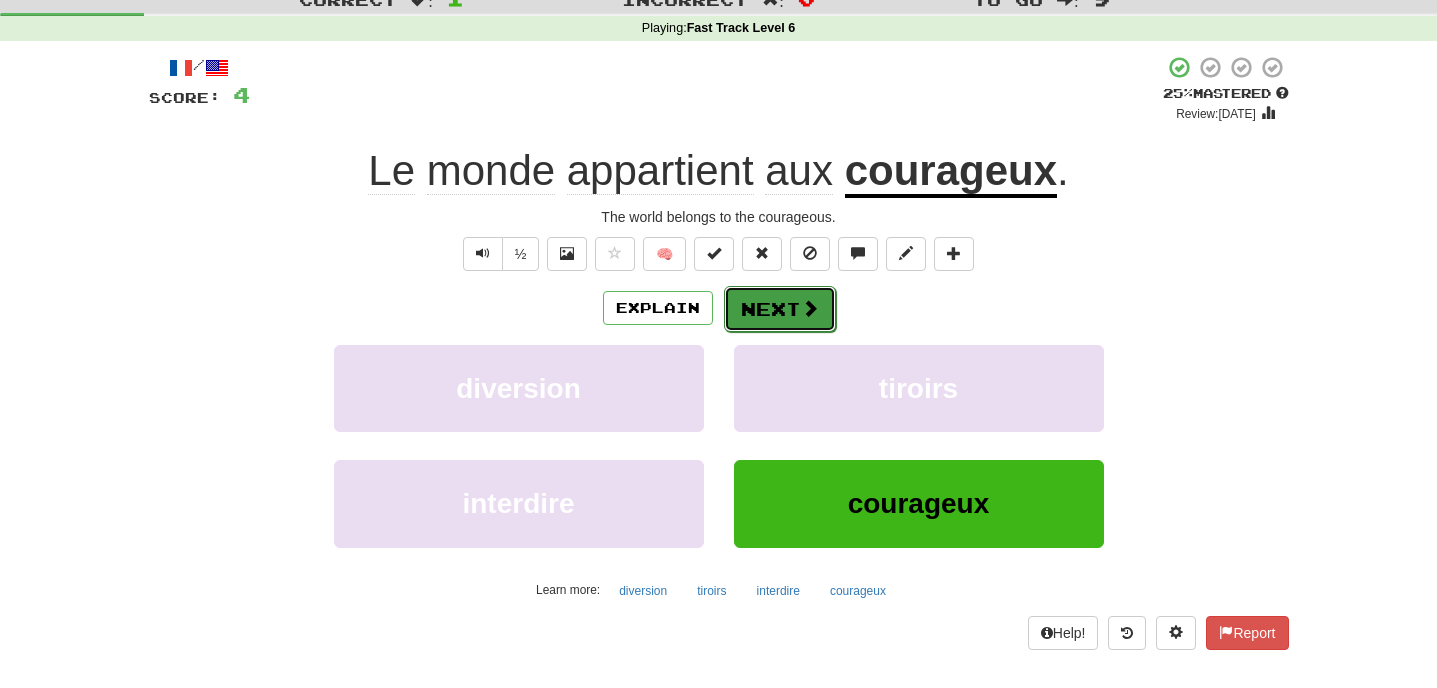 click on "Next" at bounding box center [780, 309] 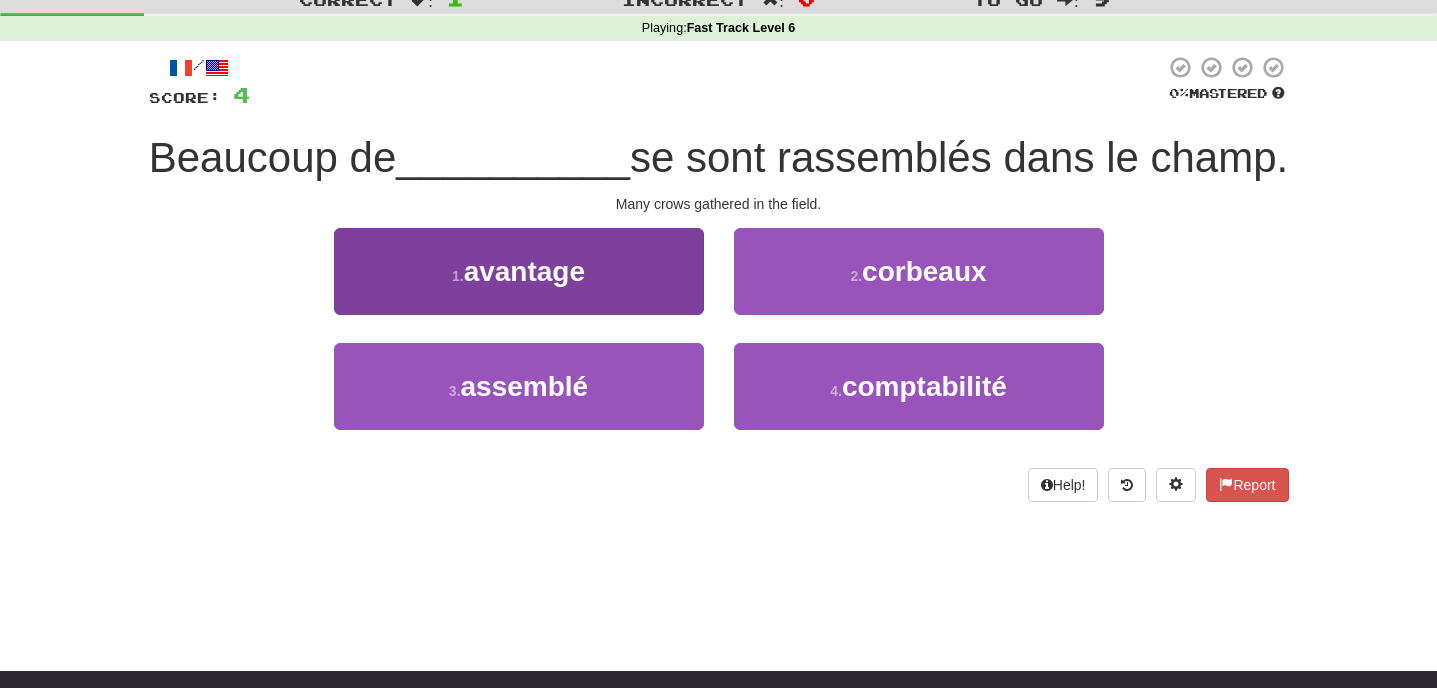 scroll, scrollTop: 66, scrollLeft: 0, axis: vertical 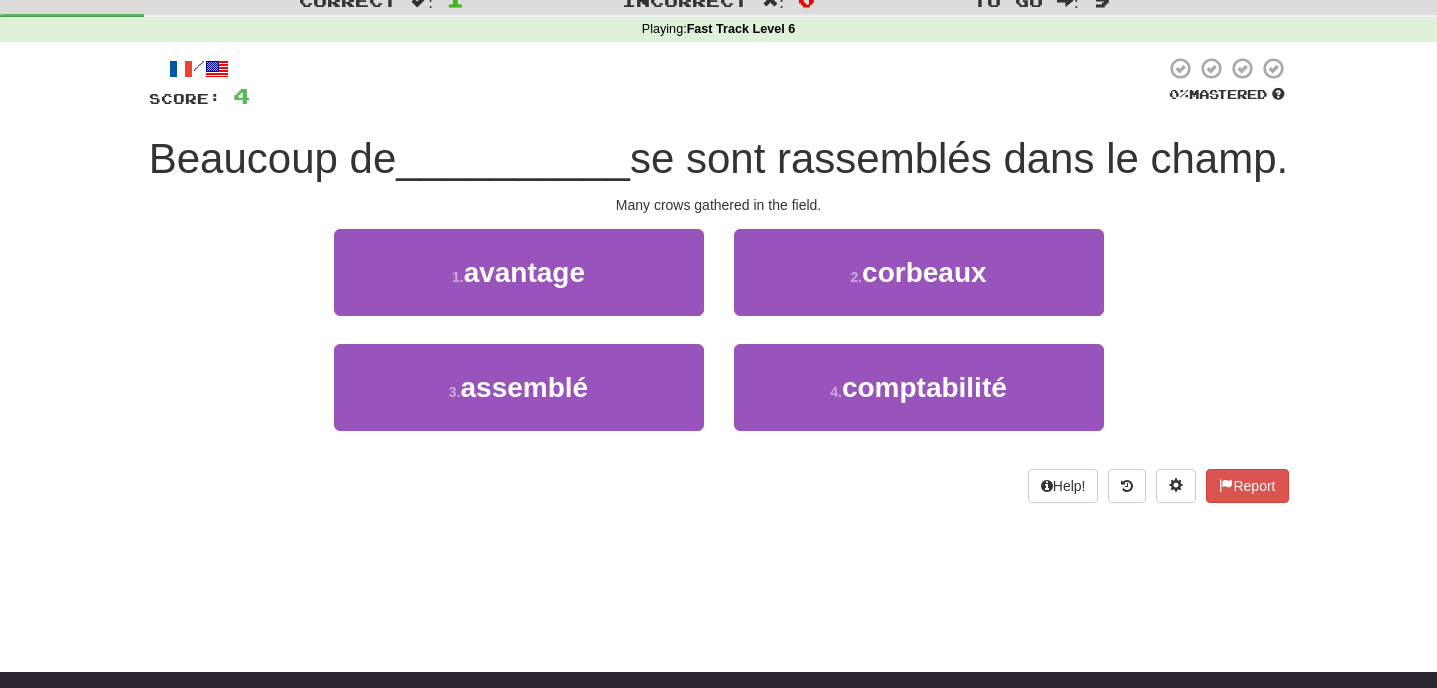 click on "1 .  avantage" at bounding box center [519, 286] 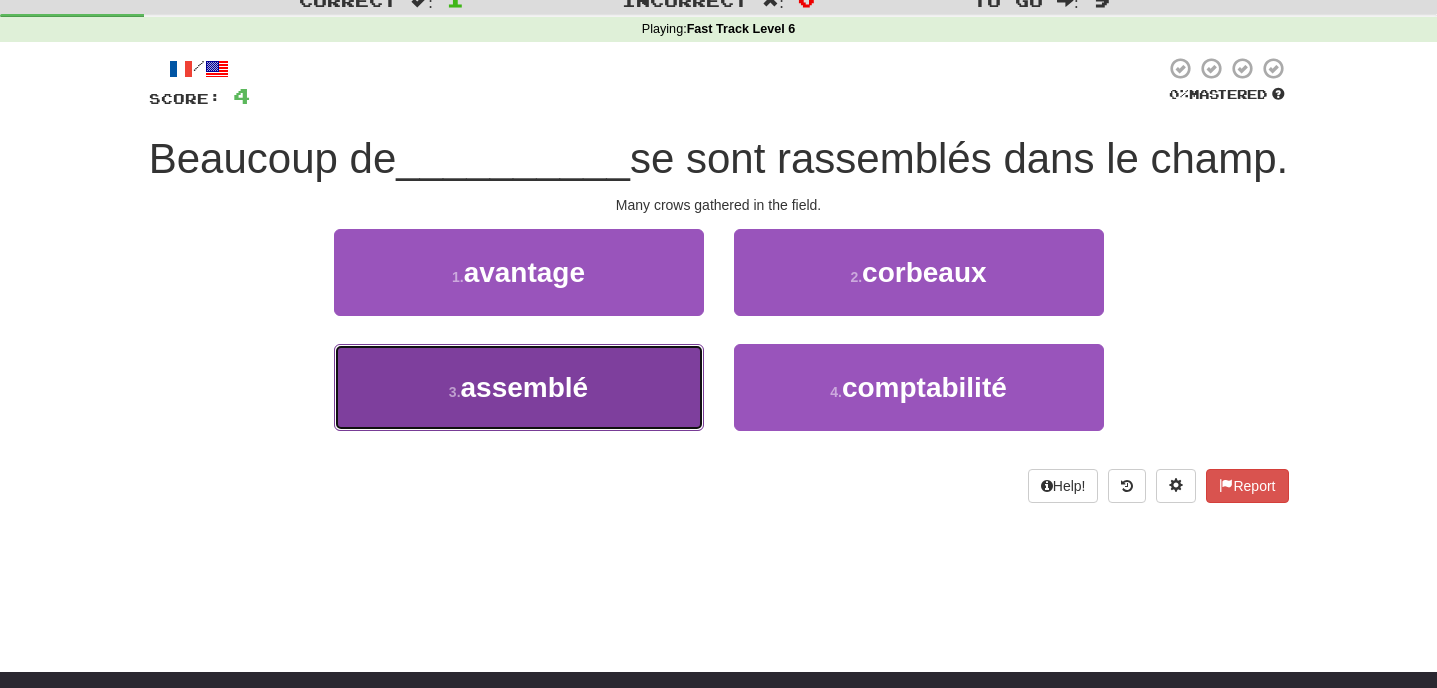 click on "3 .  assemblé" at bounding box center (519, 387) 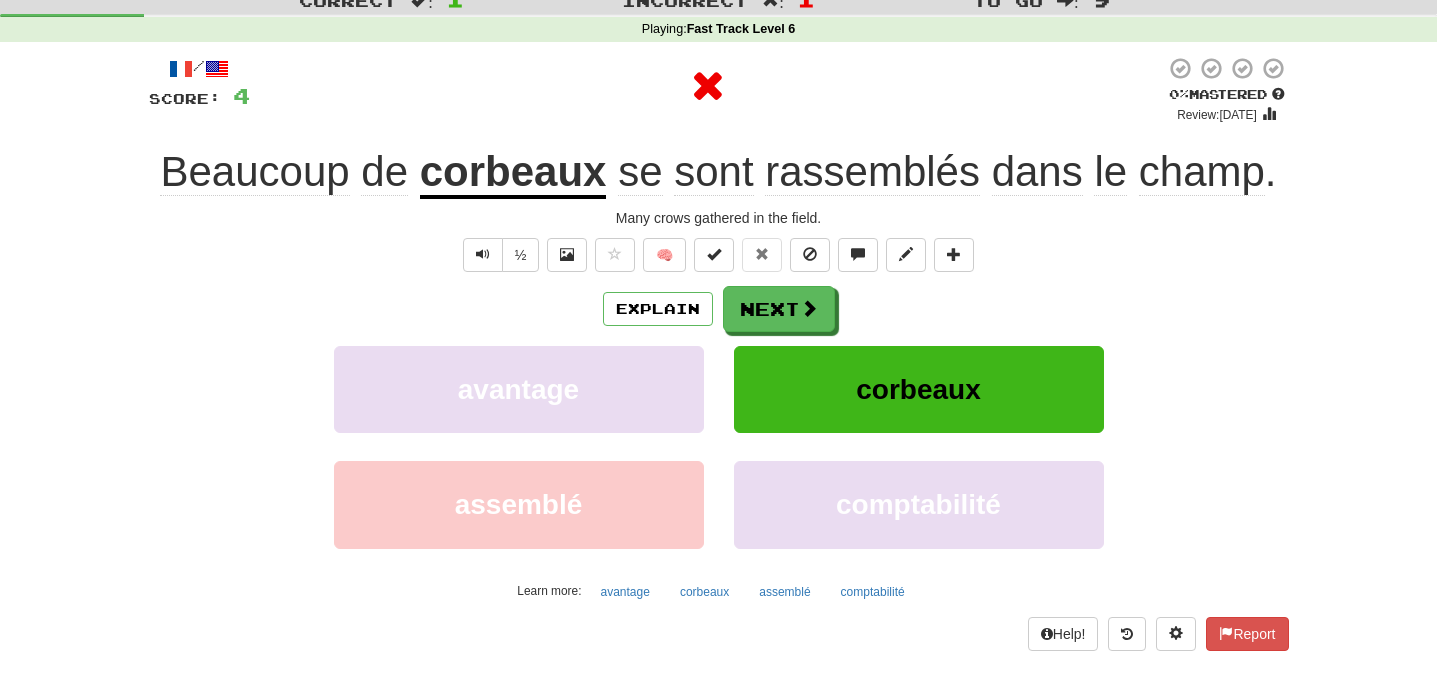 click on "corbeaux" at bounding box center [513, 173] 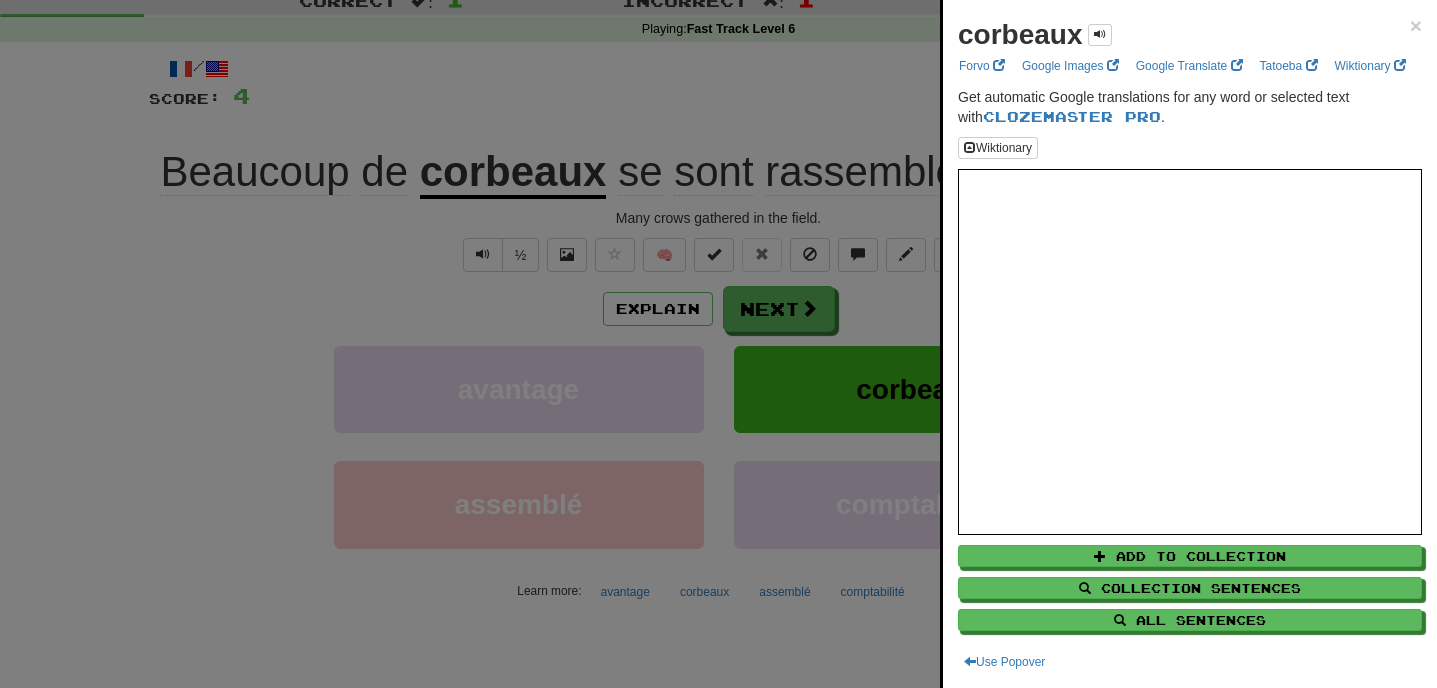 click at bounding box center (718, 344) 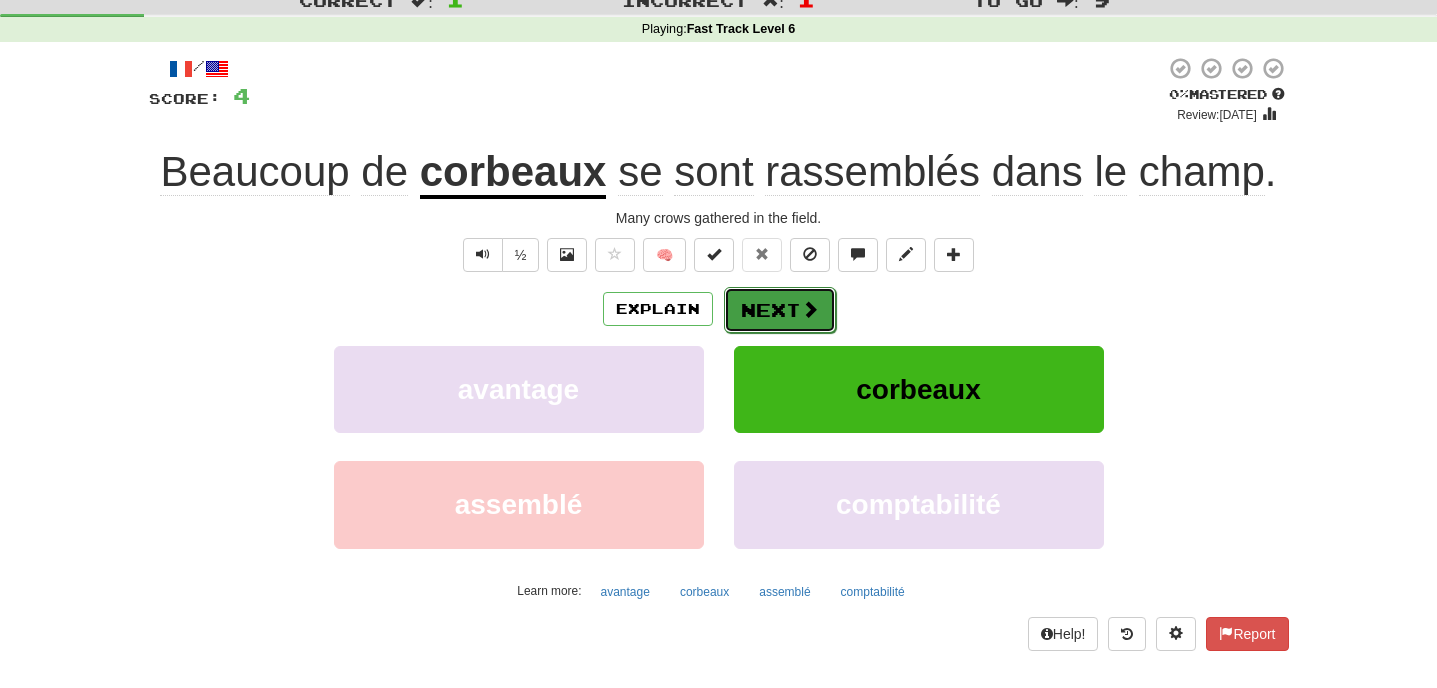 click on "Next" at bounding box center (780, 310) 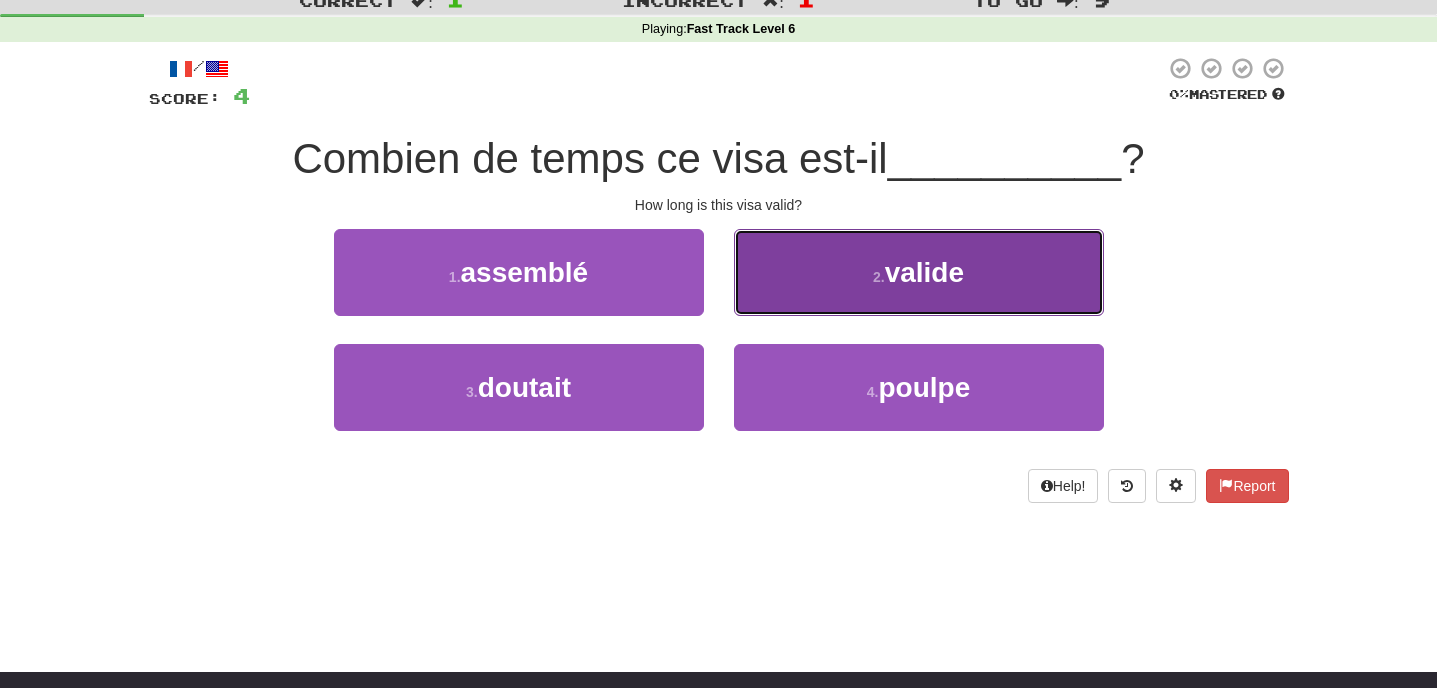 click on "2 .  valide" at bounding box center [919, 272] 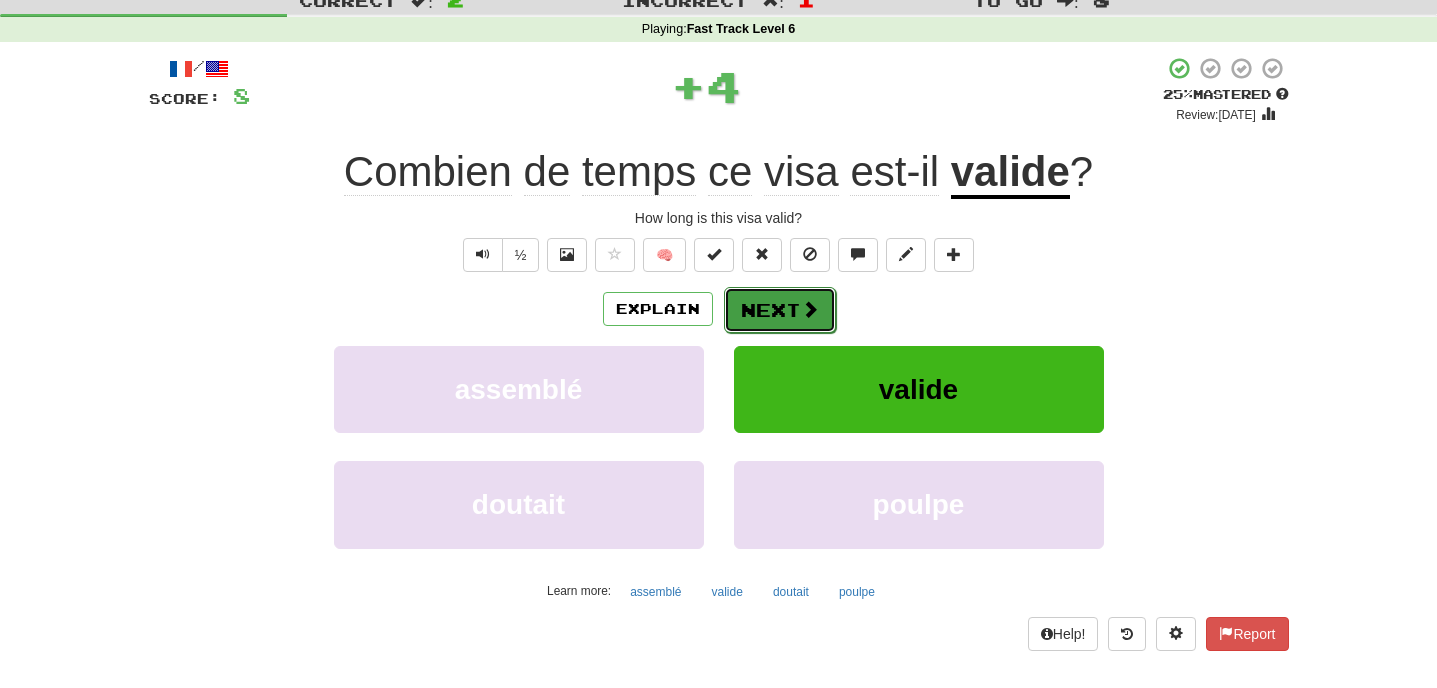 click on "Next" at bounding box center [780, 310] 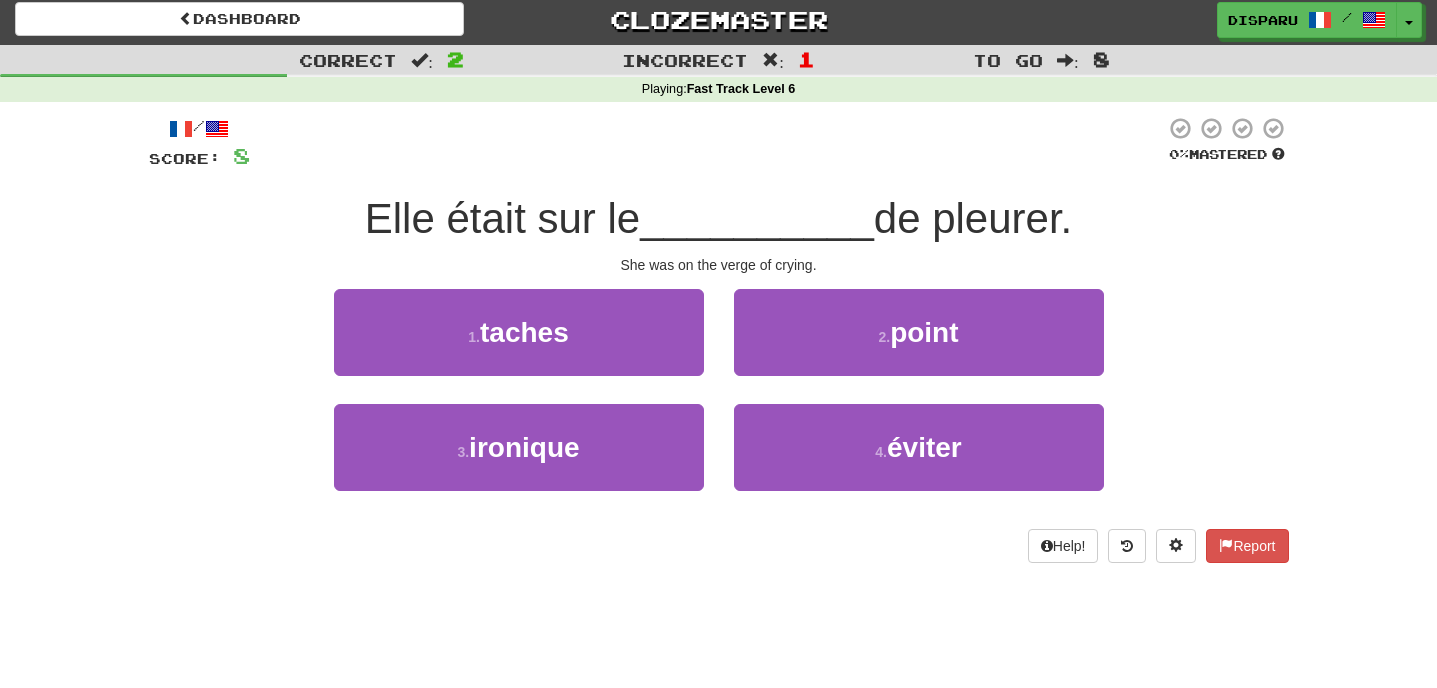 scroll, scrollTop: 0, scrollLeft: 0, axis: both 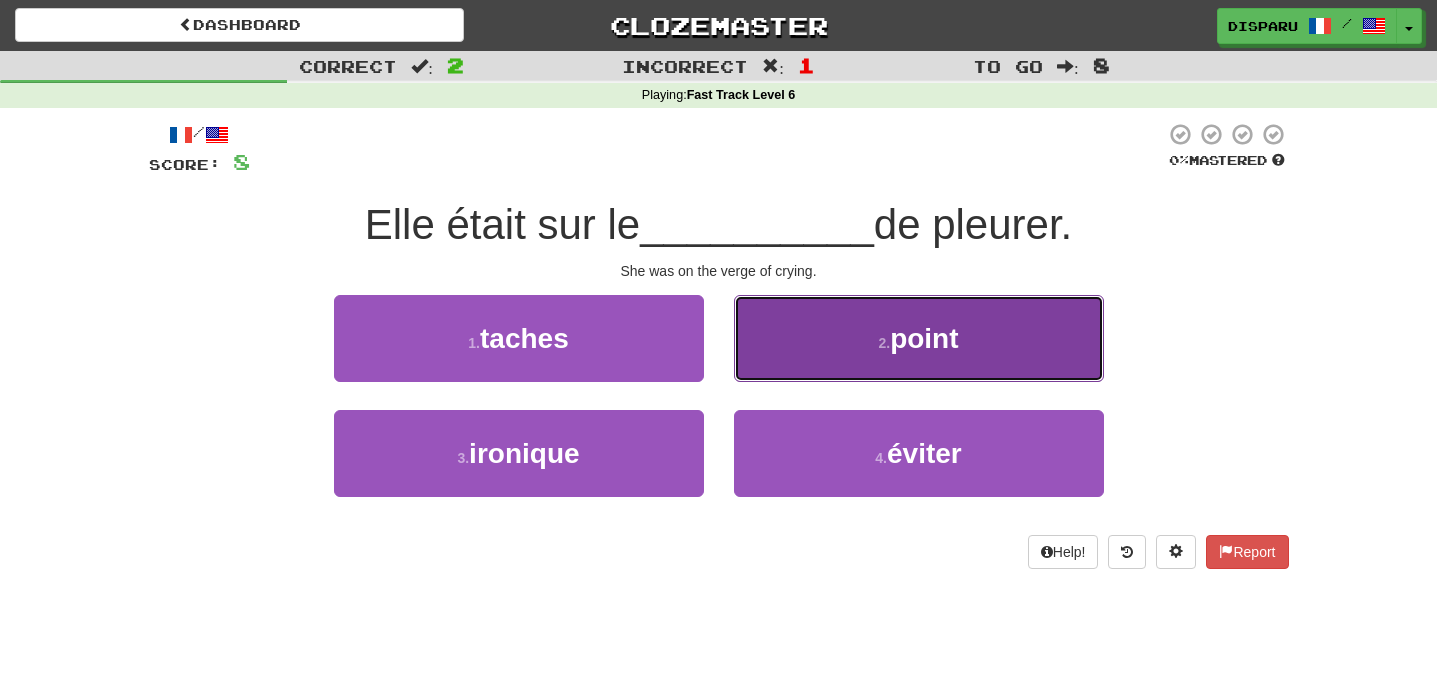 click on "2 .  point" at bounding box center (919, 338) 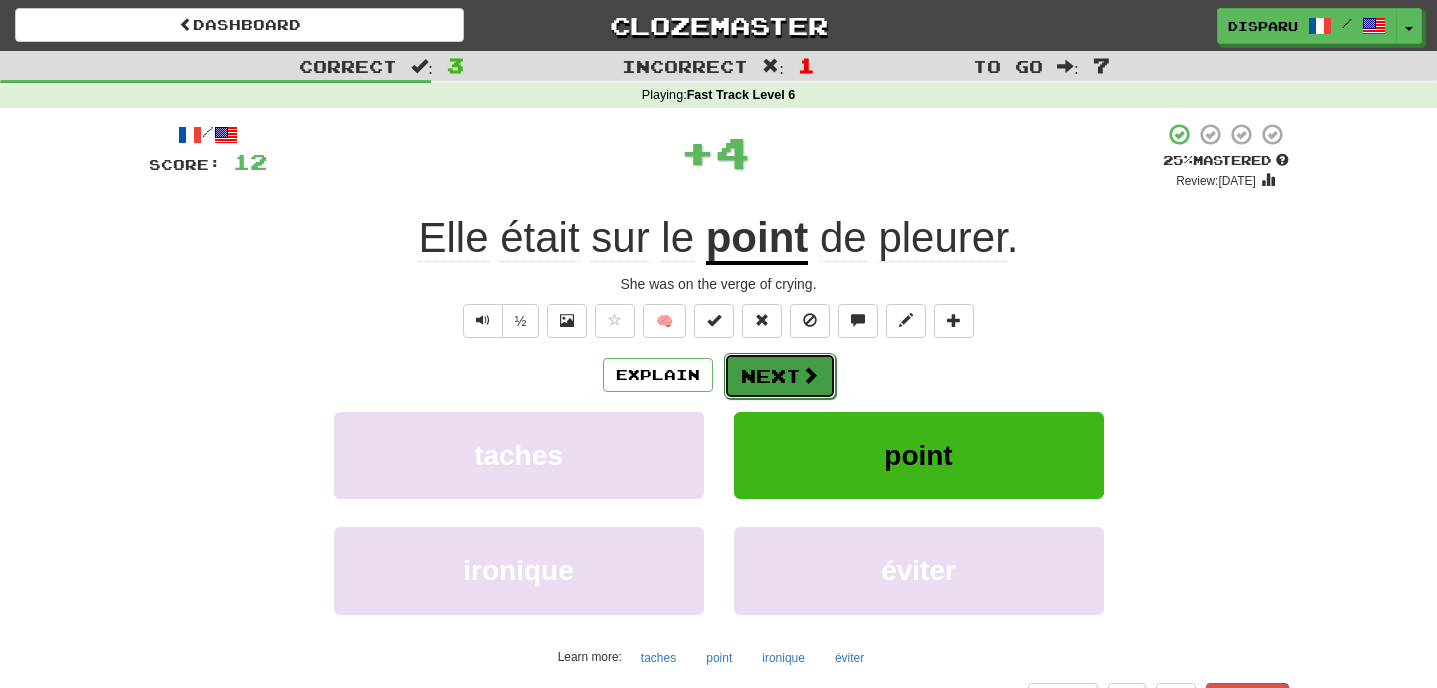 click on "Next" at bounding box center [780, 376] 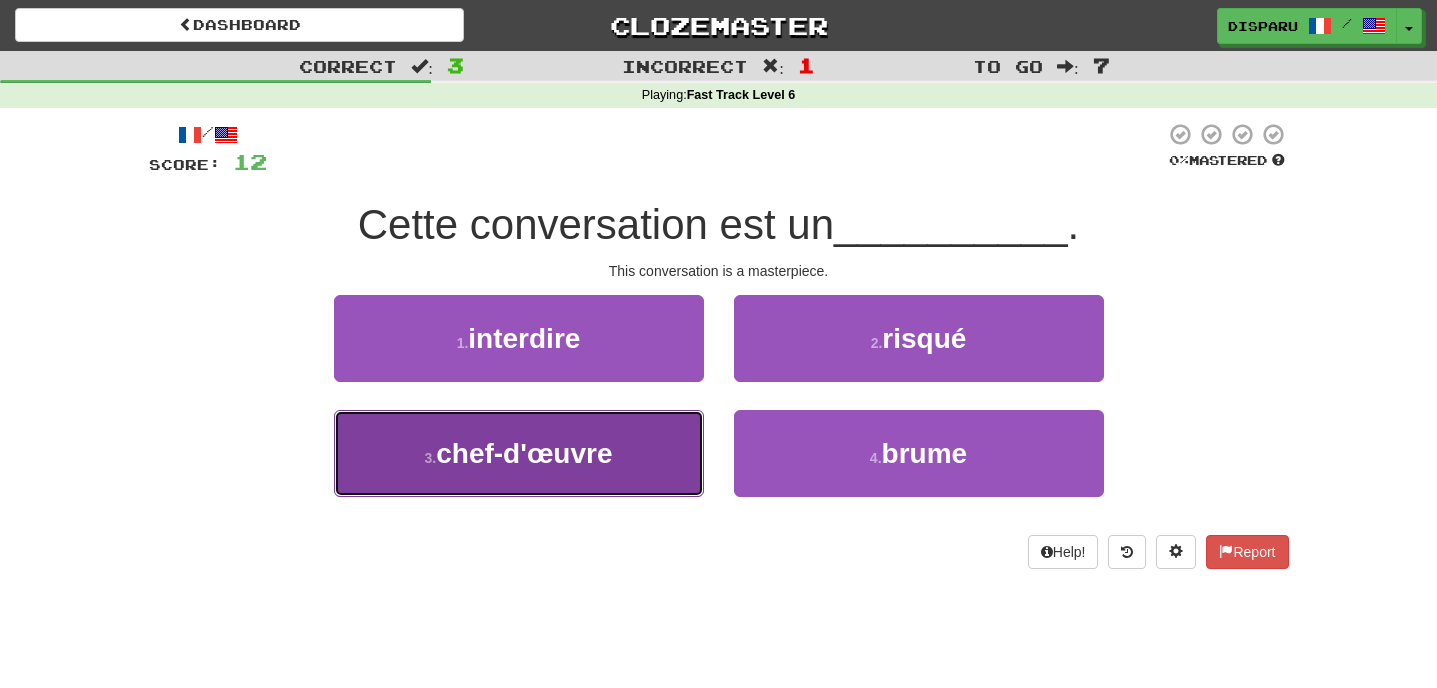 click on "chef-d'œuvre" at bounding box center (524, 453) 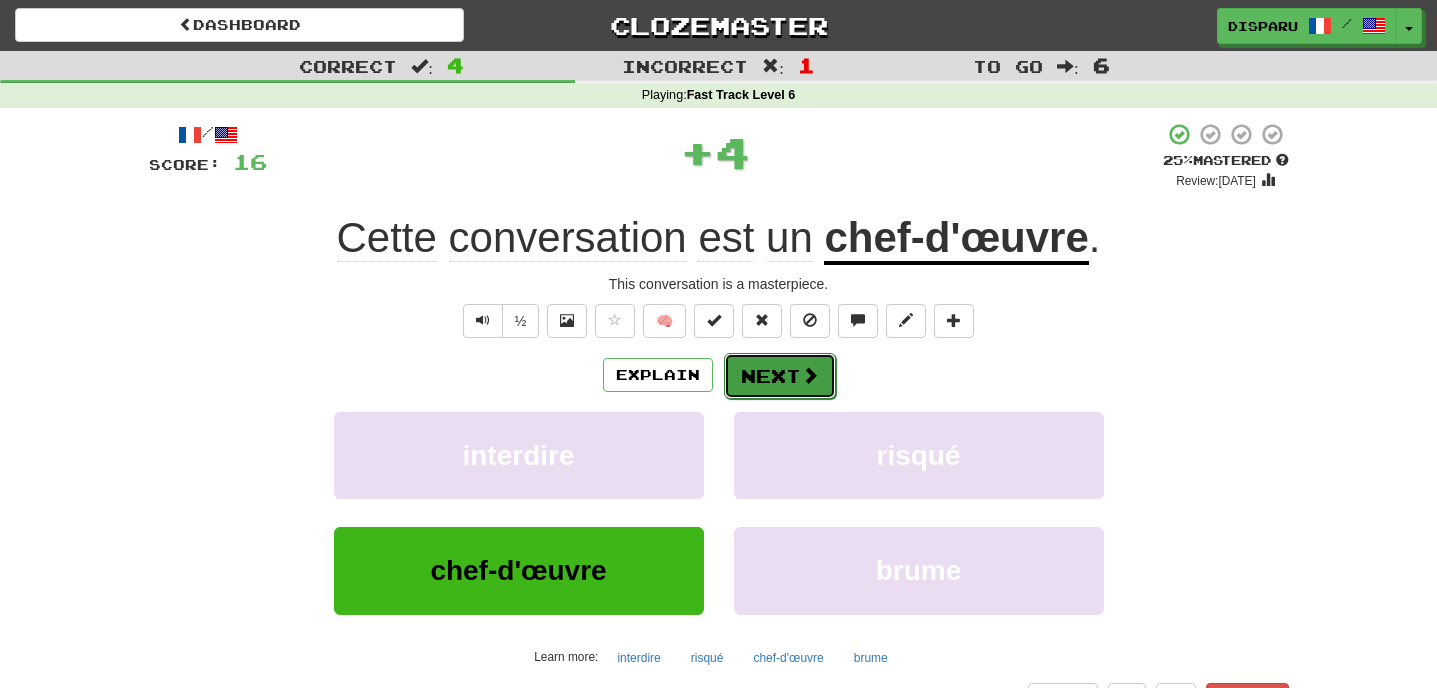 click on "Next" at bounding box center (780, 376) 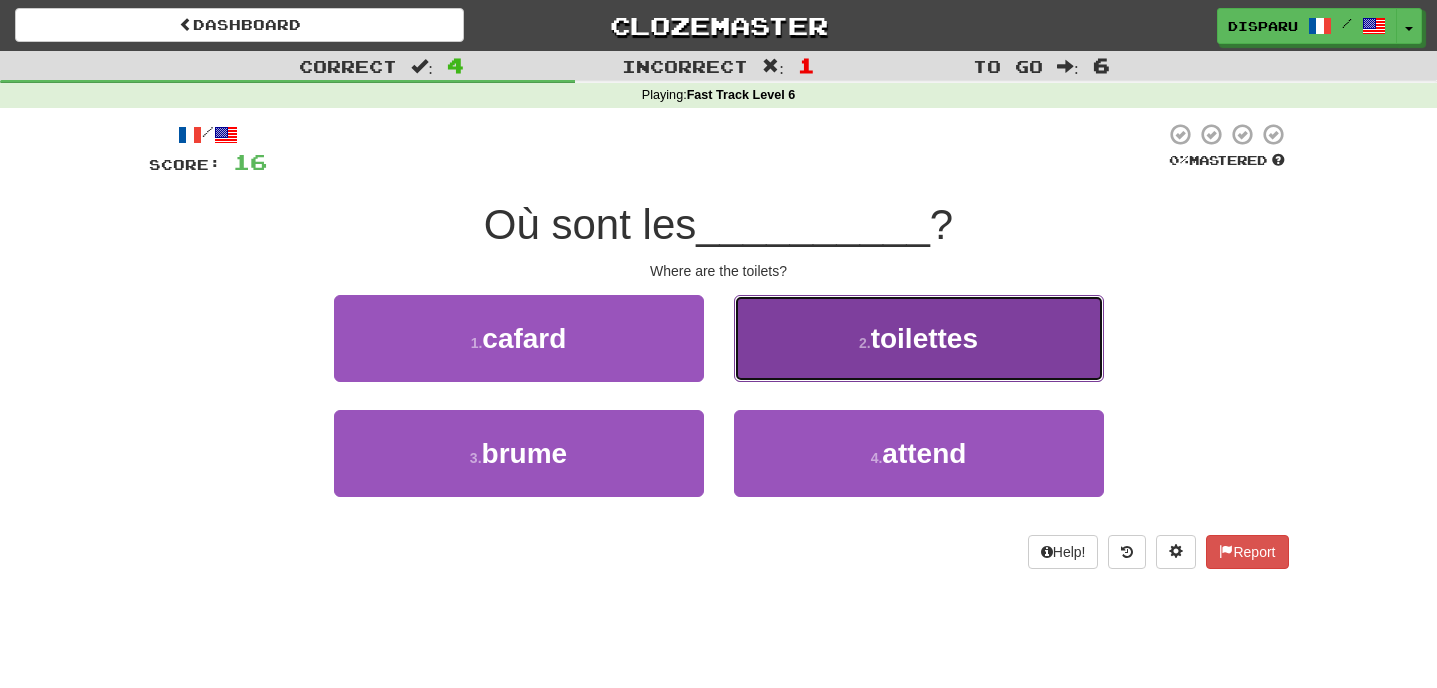 click on "2 .  toilettes" at bounding box center (919, 338) 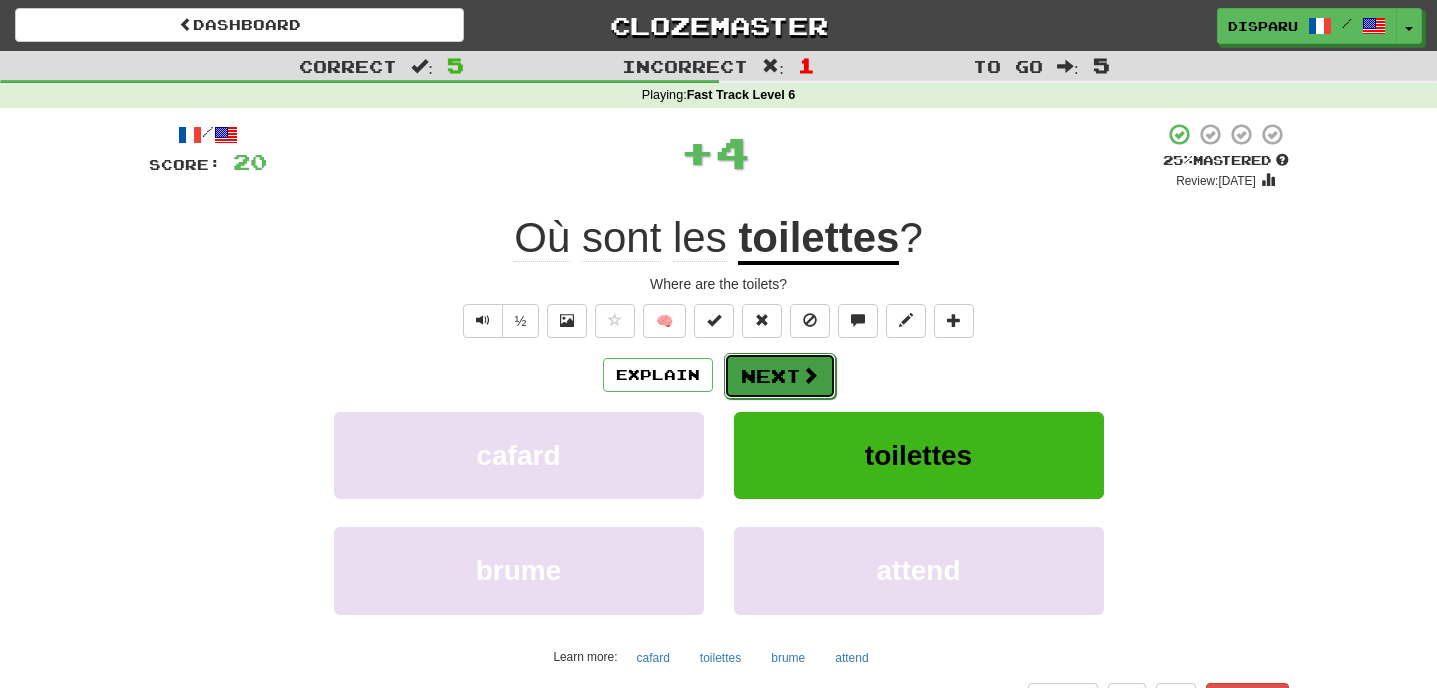 click on "Next" at bounding box center (780, 376) 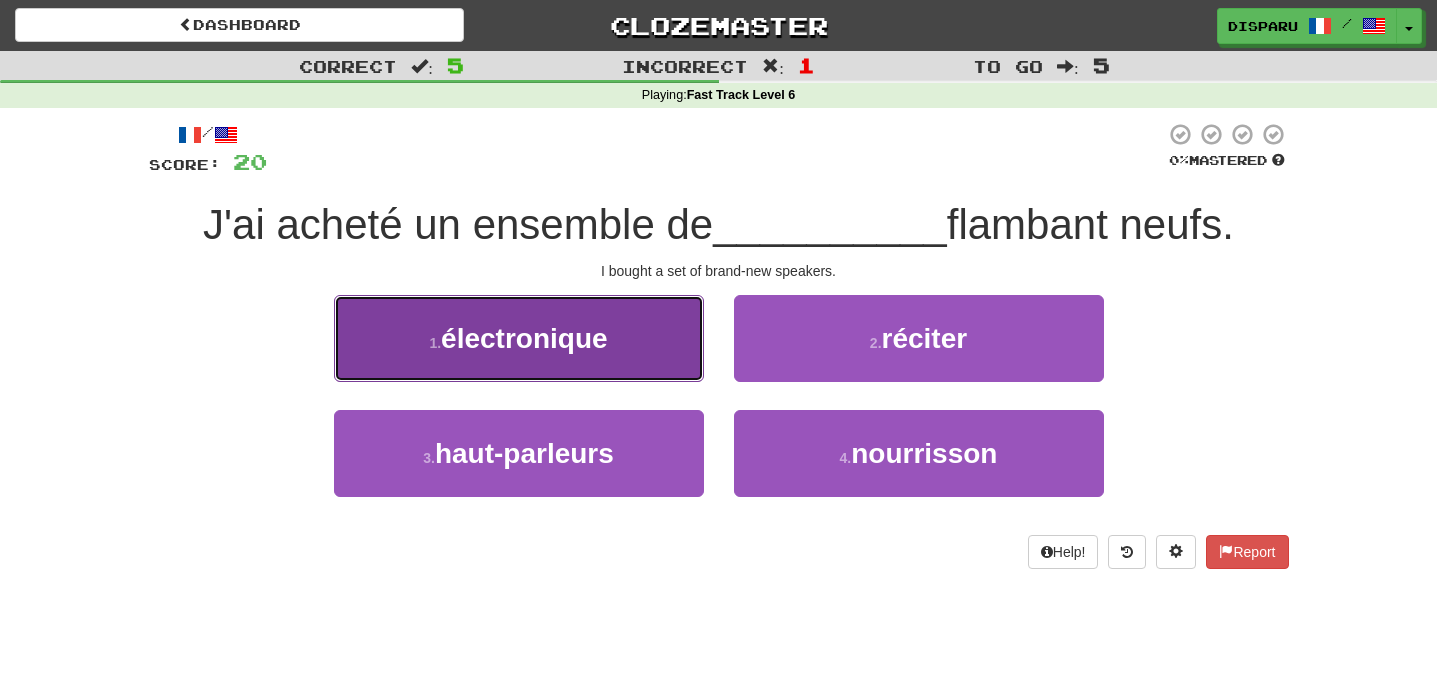 click on "1 .  électronique" at bounding box center (519, 338) 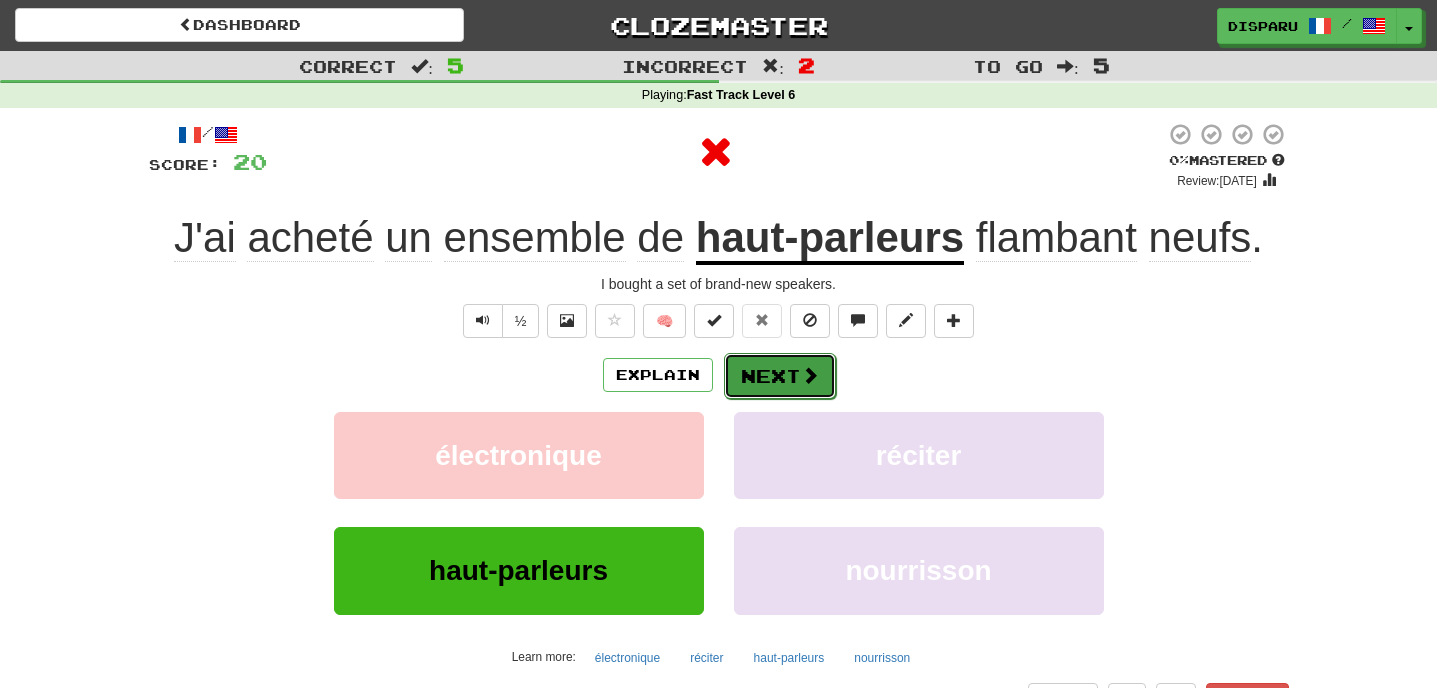 click on "Next" at bounding box center (780, 376) 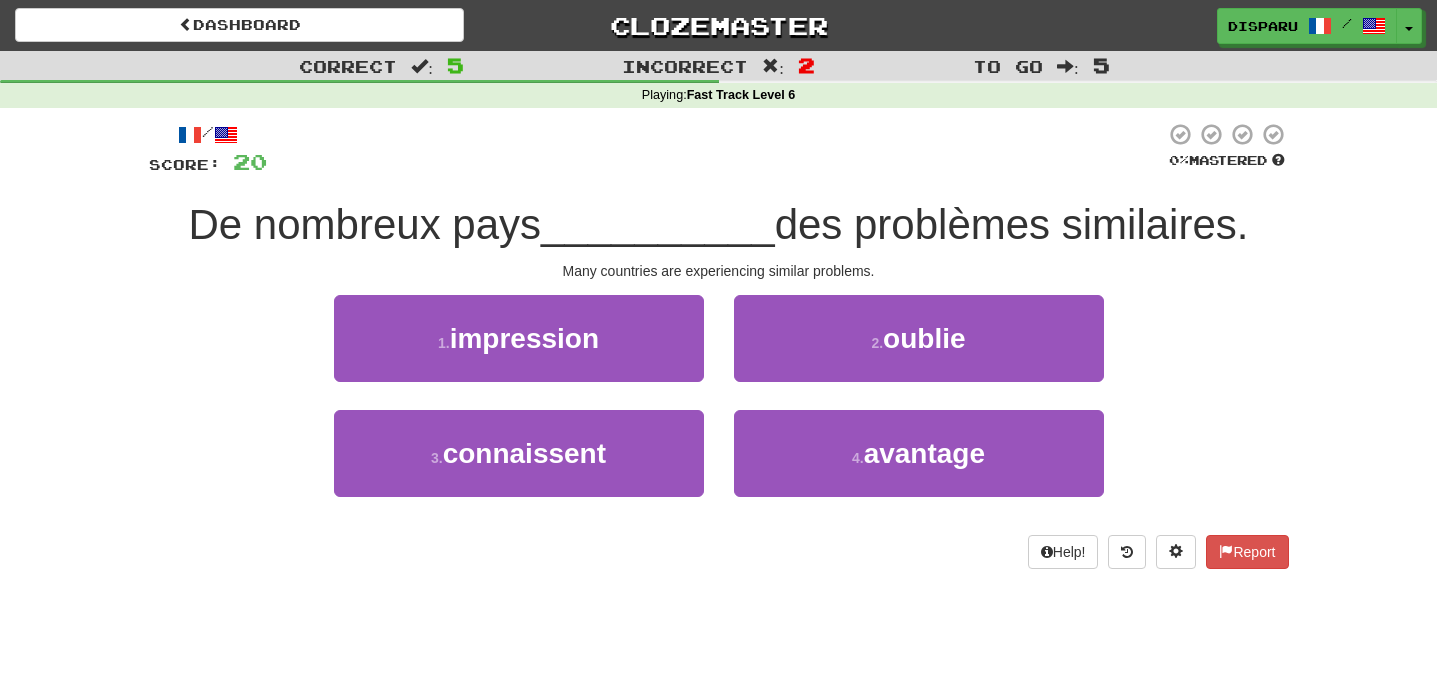 click on "1 .  impression" at bounding box center (519, 352) 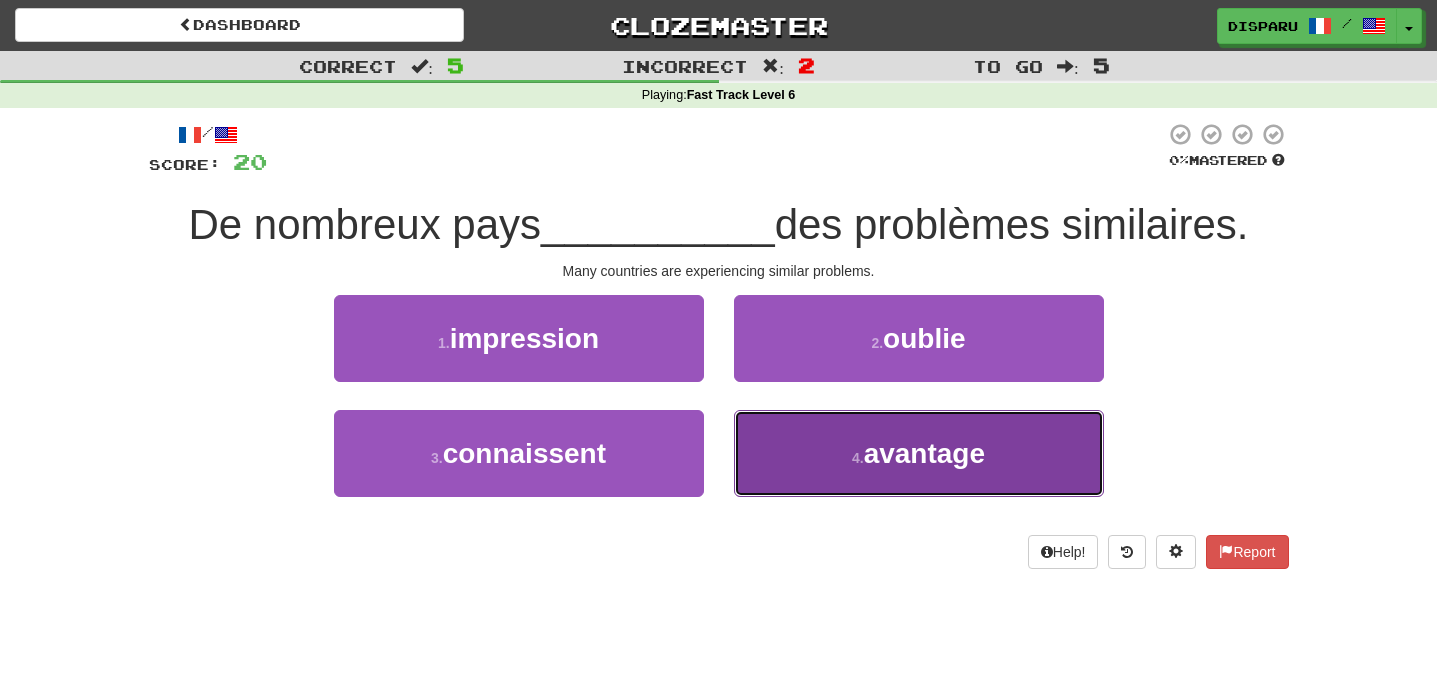 click on "4 .  avantage" at bounding box center [919, 453] 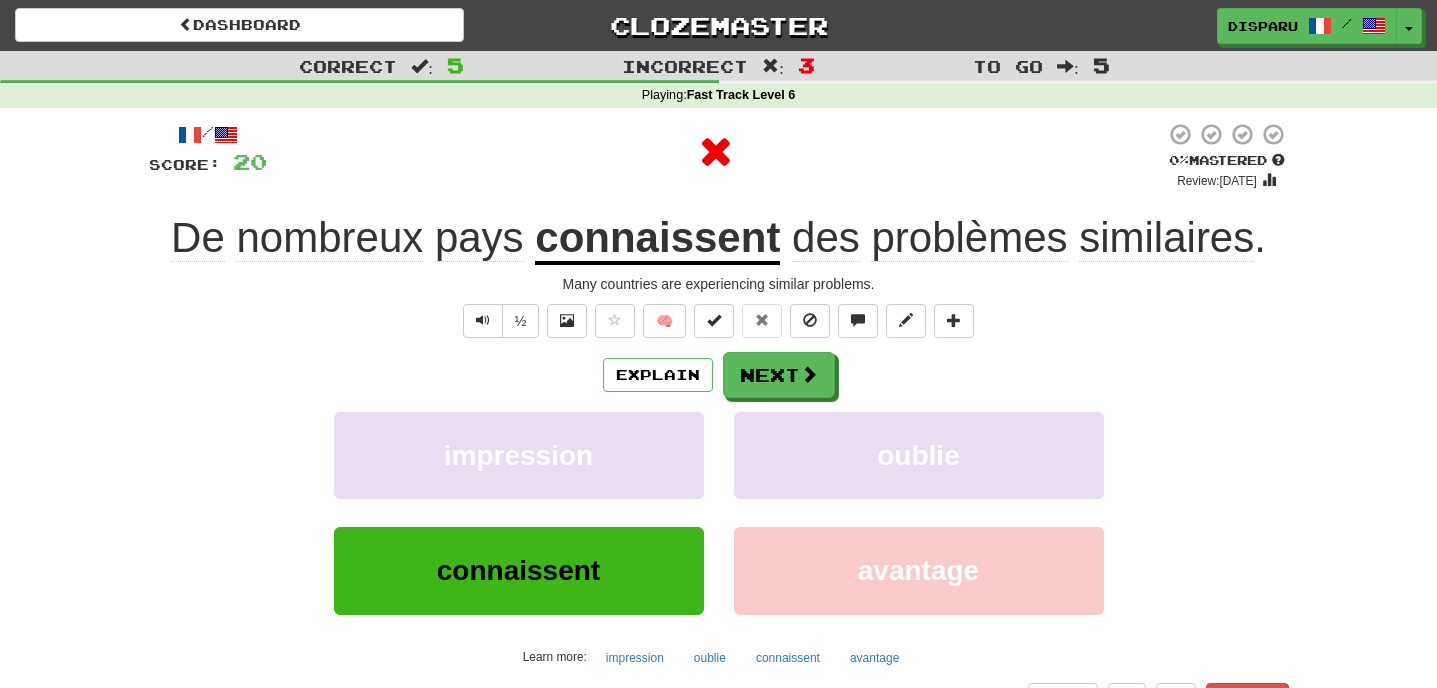 click on "connaissent" at bounding box center [657, 239] 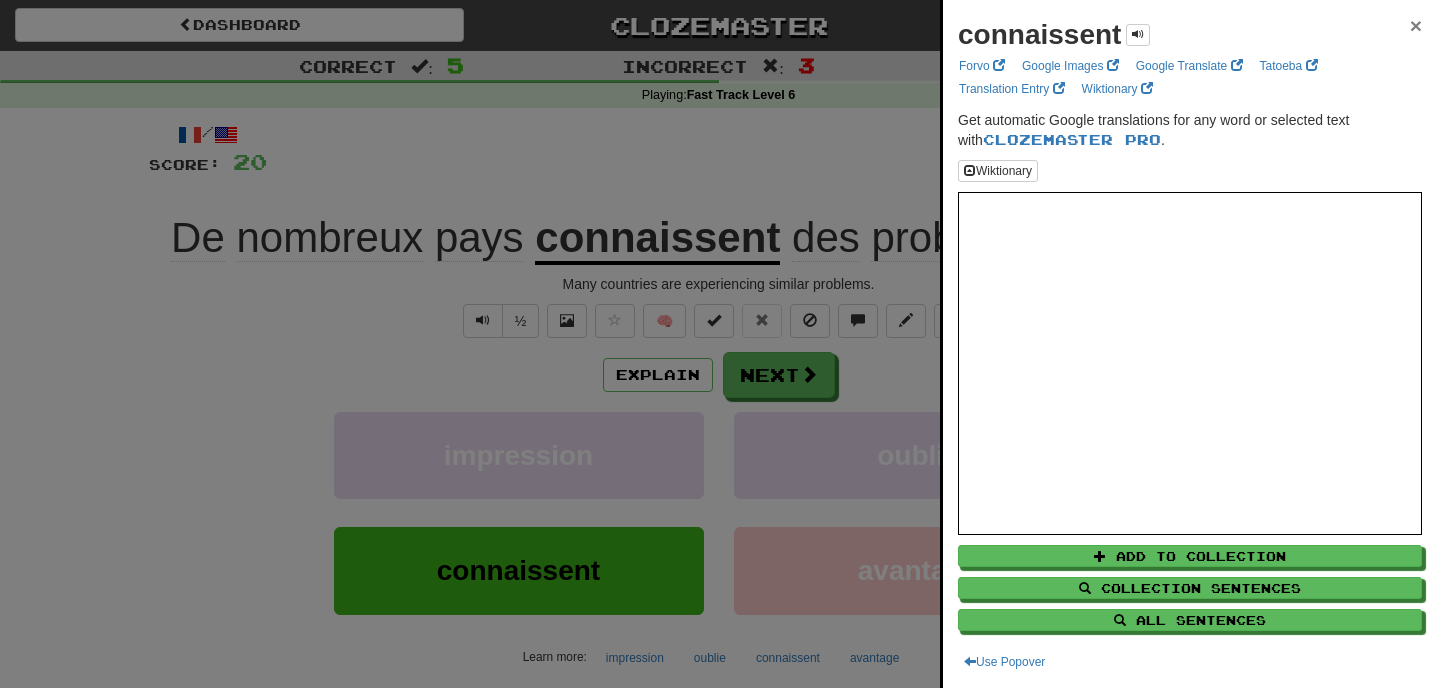 click on "×" at bounding box center [1416, 25] 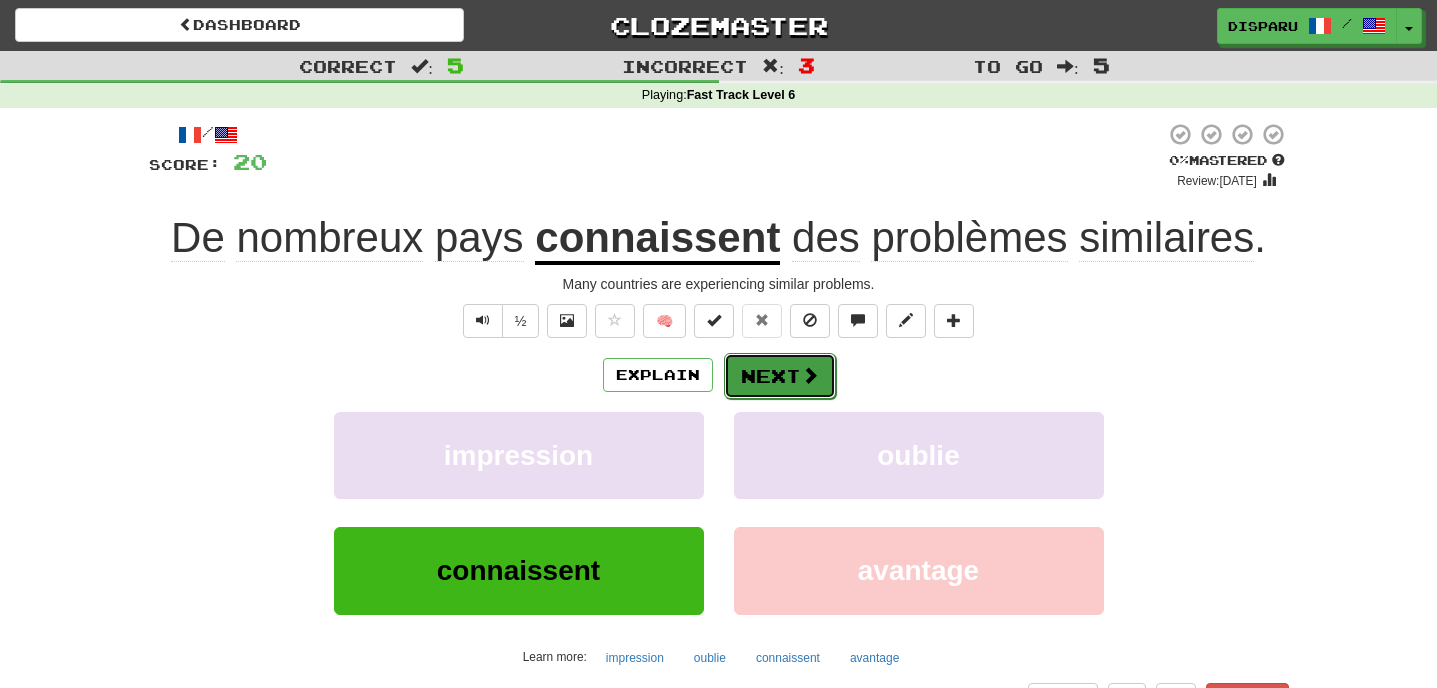 click on "Next" at bounding box center [780, 376] 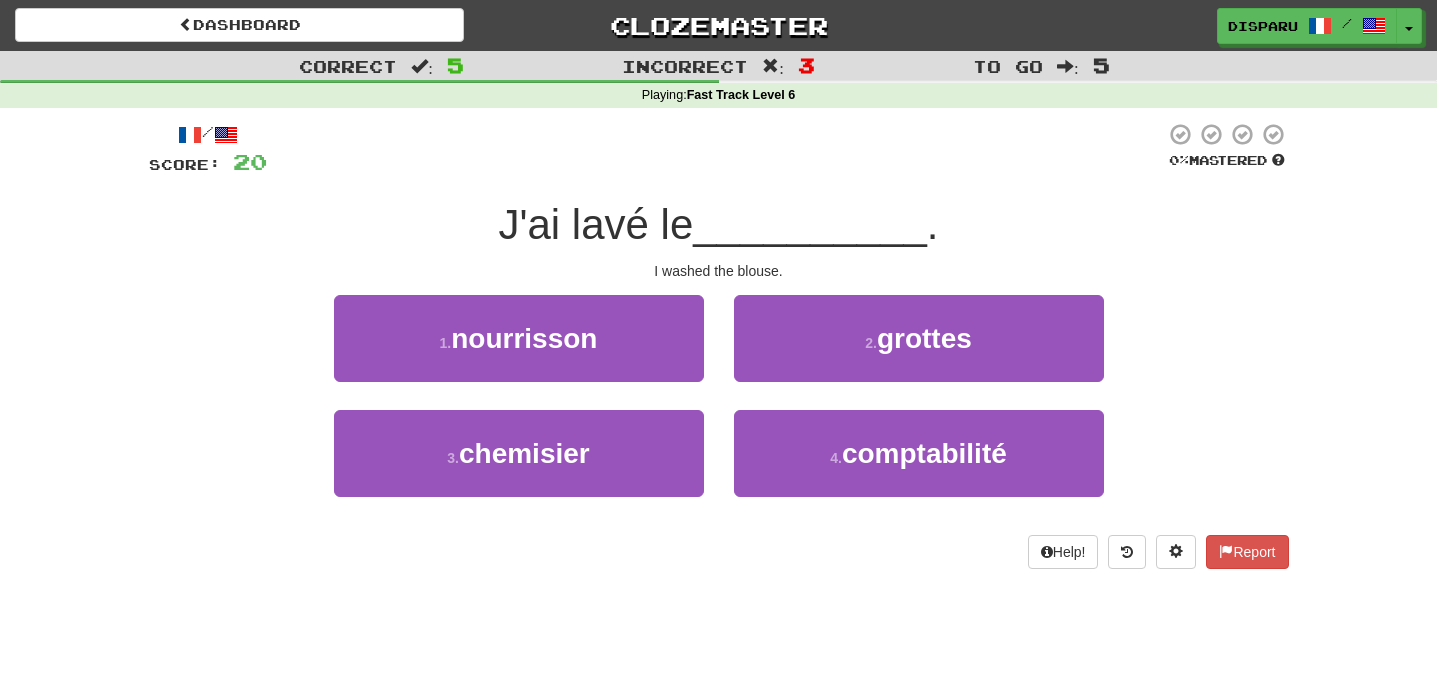 click on "2 .  grottes" at bounding box center [919, 352] 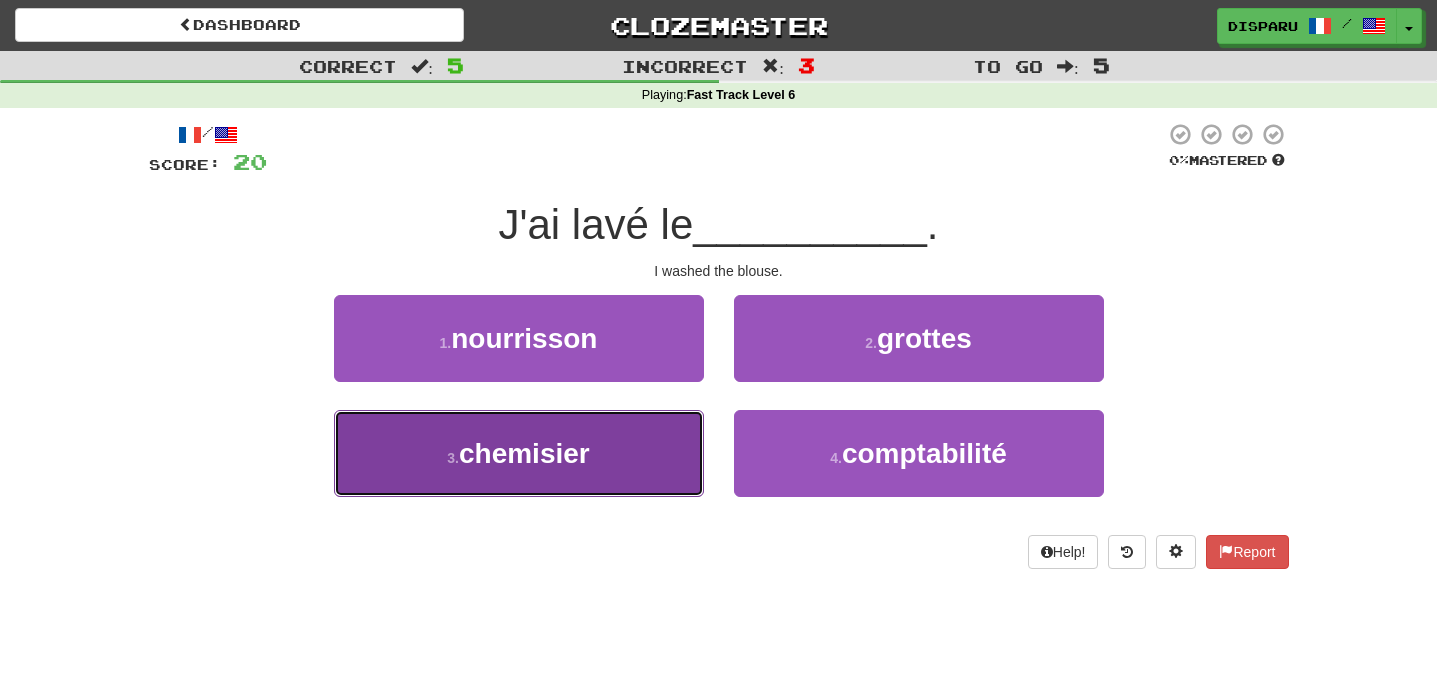click on "3 .  chemisier" at bounding box center [519, 453] 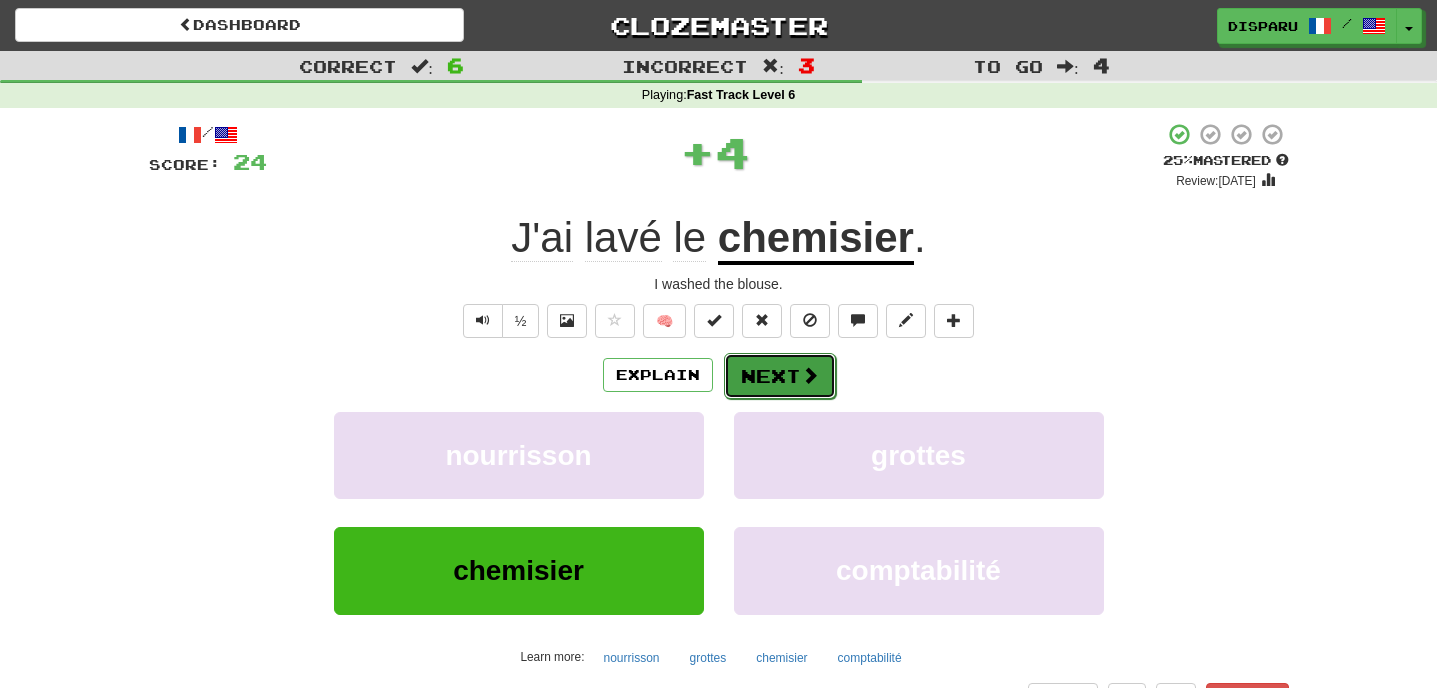 click on "Next" at bounding box center [780, 376] 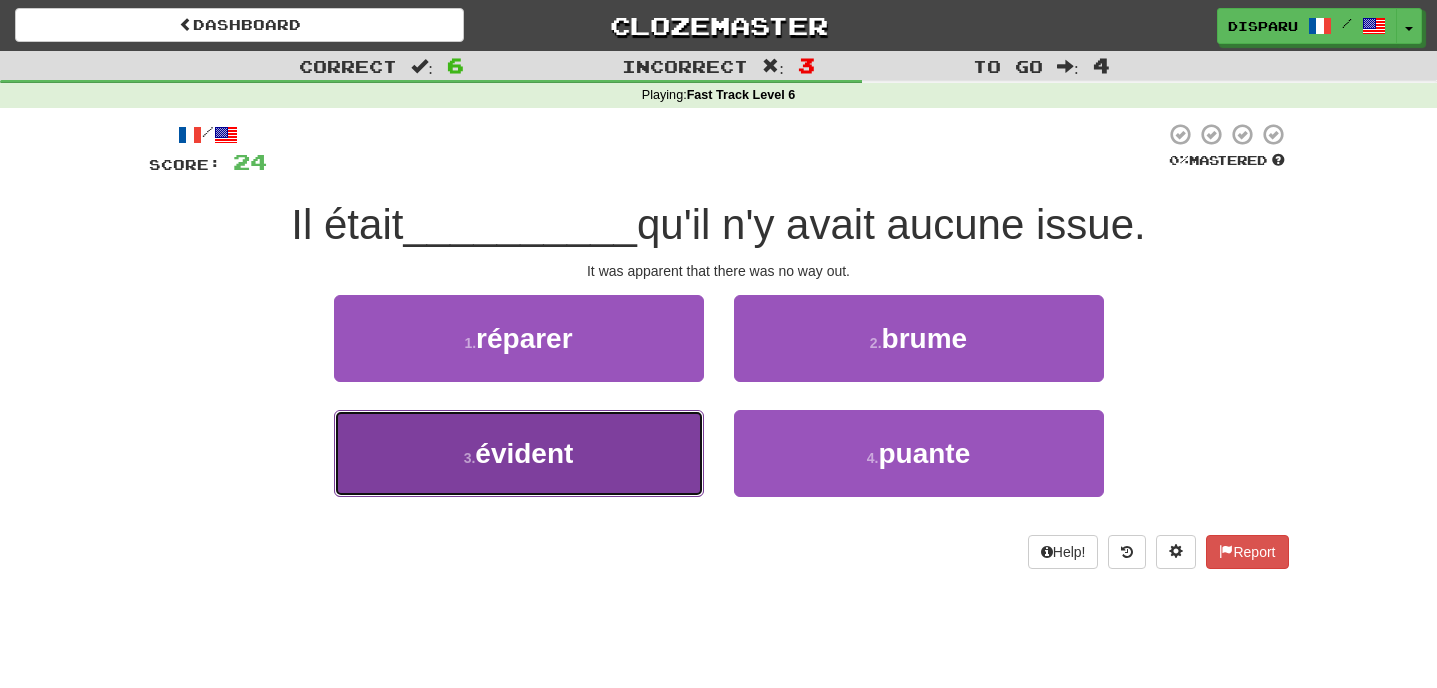 click on "3 .  évident" at bounding box center [519, 453] 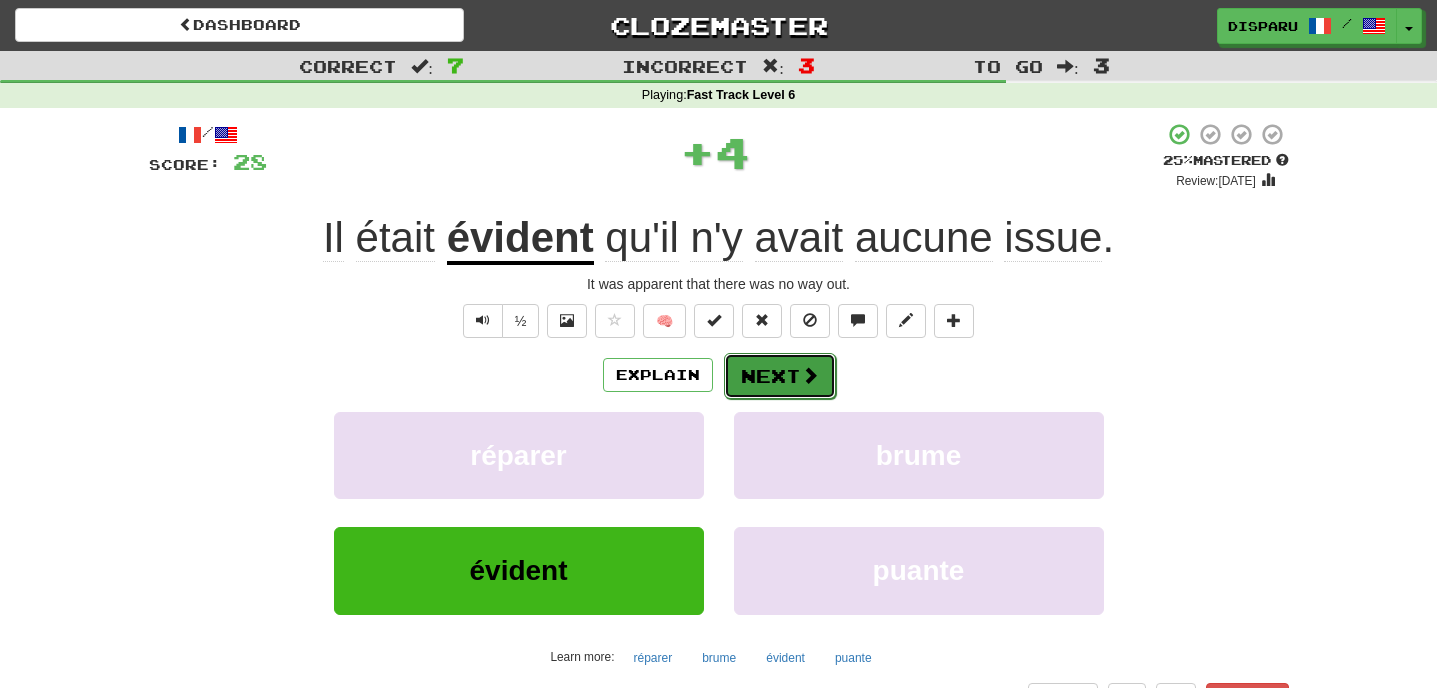 click on "Next" at bounding box center [780, 376] 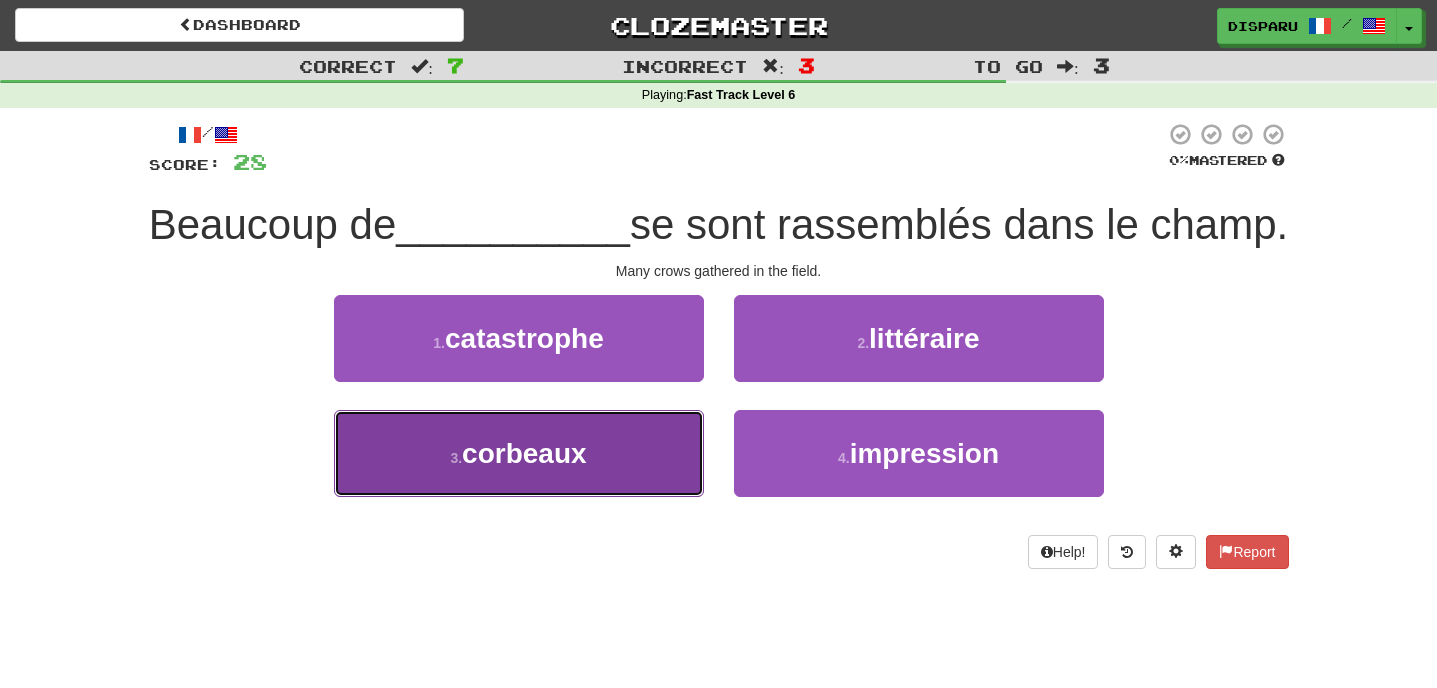click on "3 .  corbeaux" at bounding box center [519, 453] 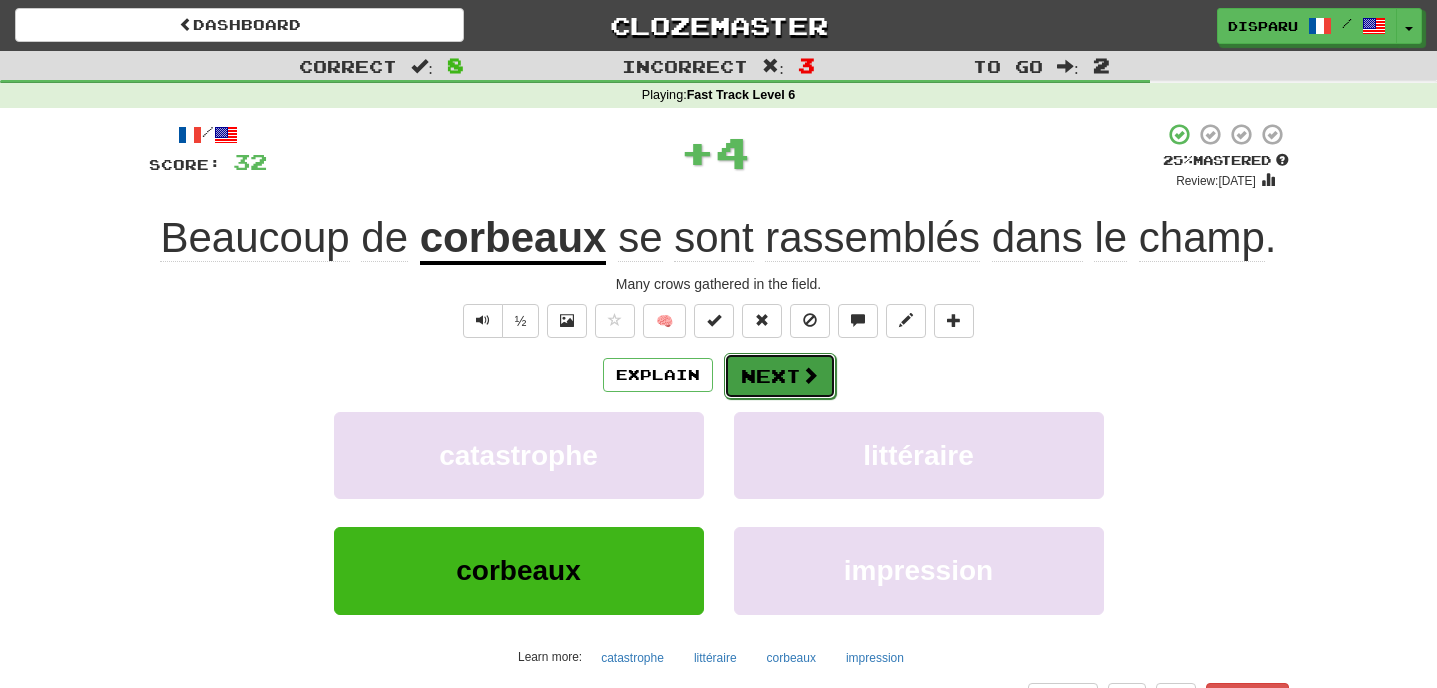 click on "Next" at bounding box center [780, 376] 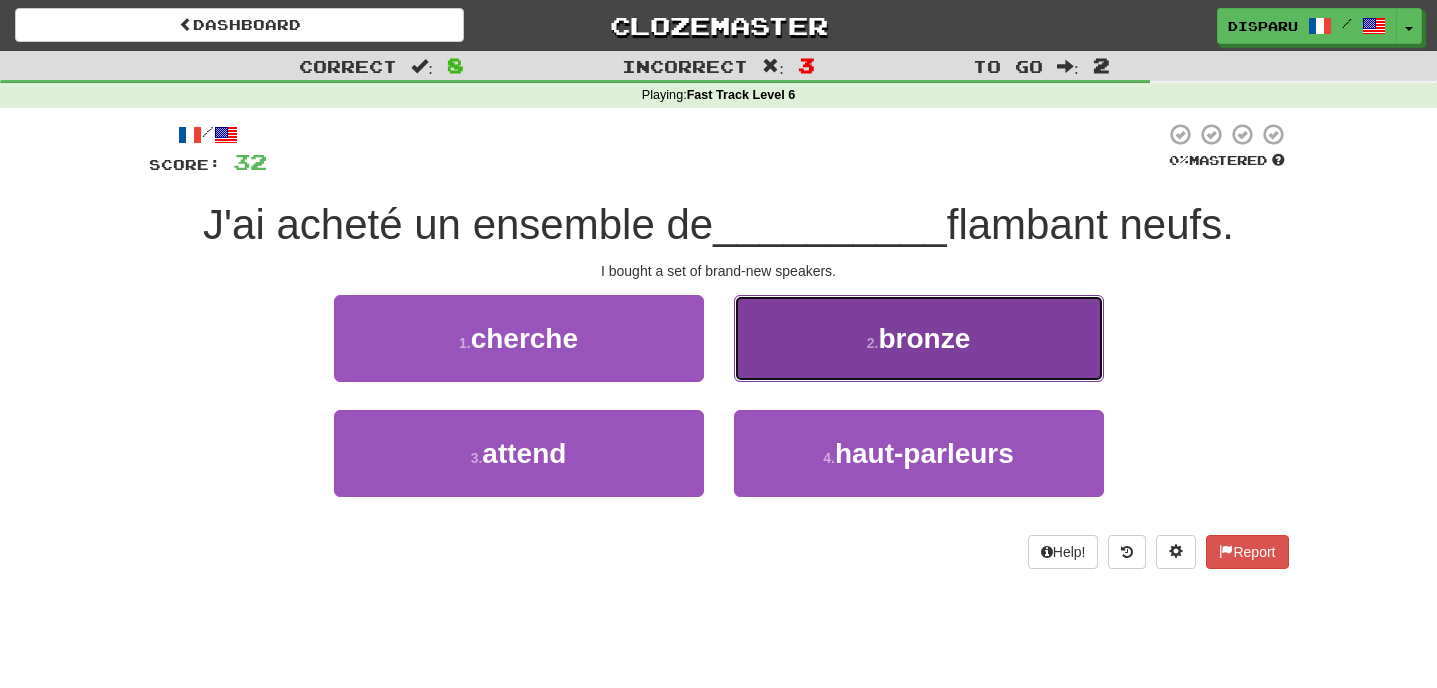 click on "2 .  bronze" at bounding box center (919, 338) 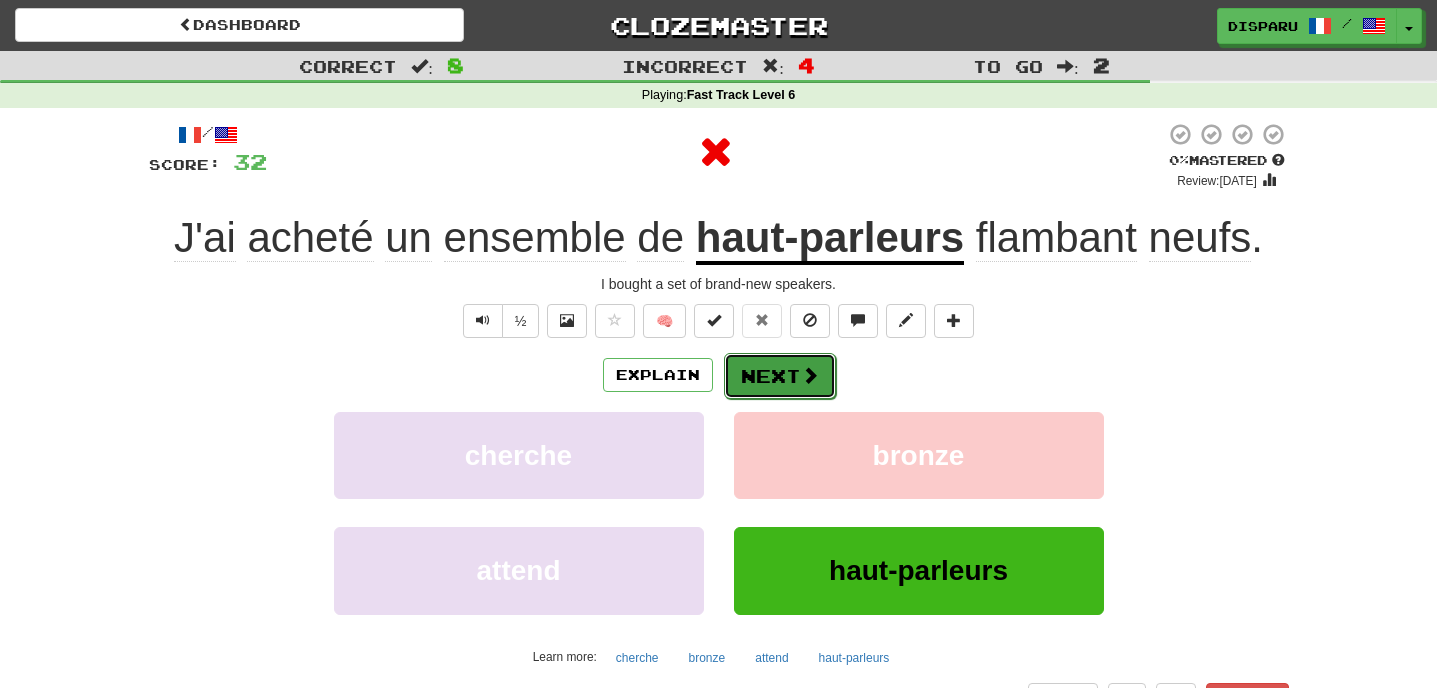 click on "Next" at bounding box center [780, 376] 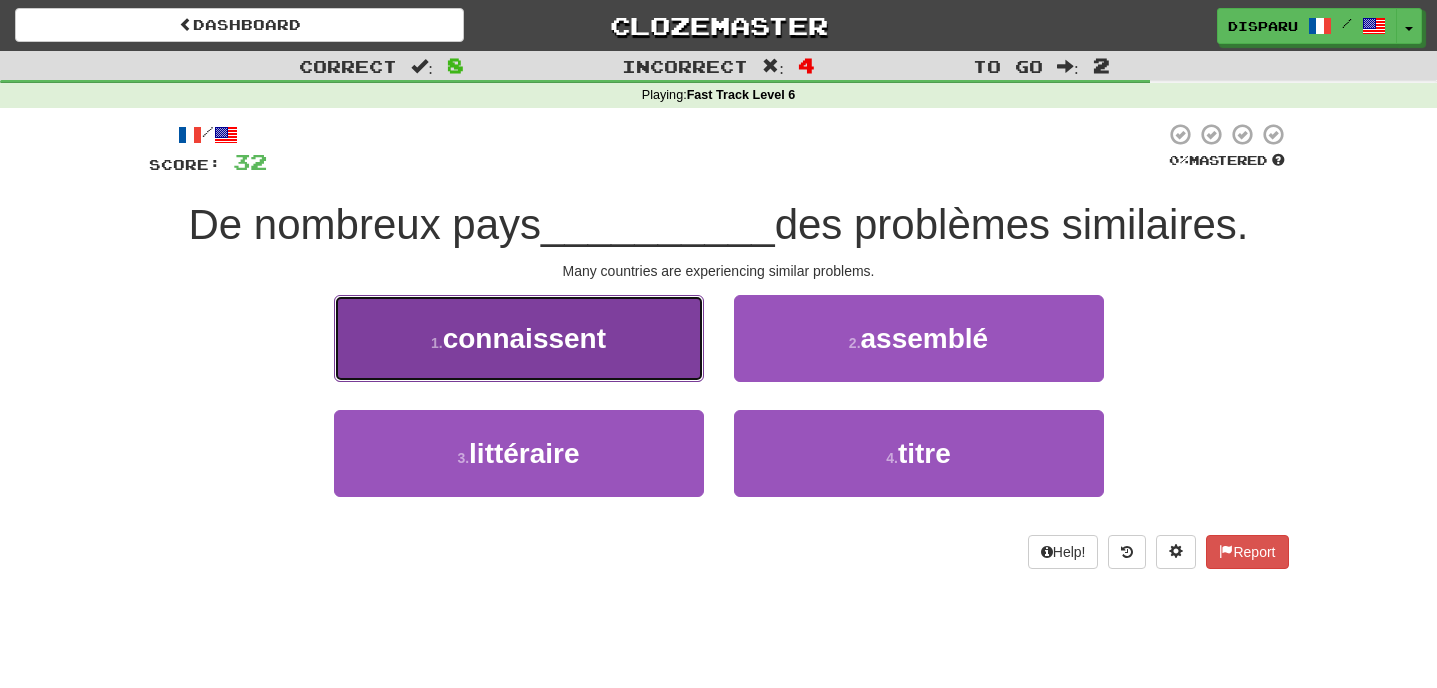 click on "connaissent" at bounding box center [524, 338] 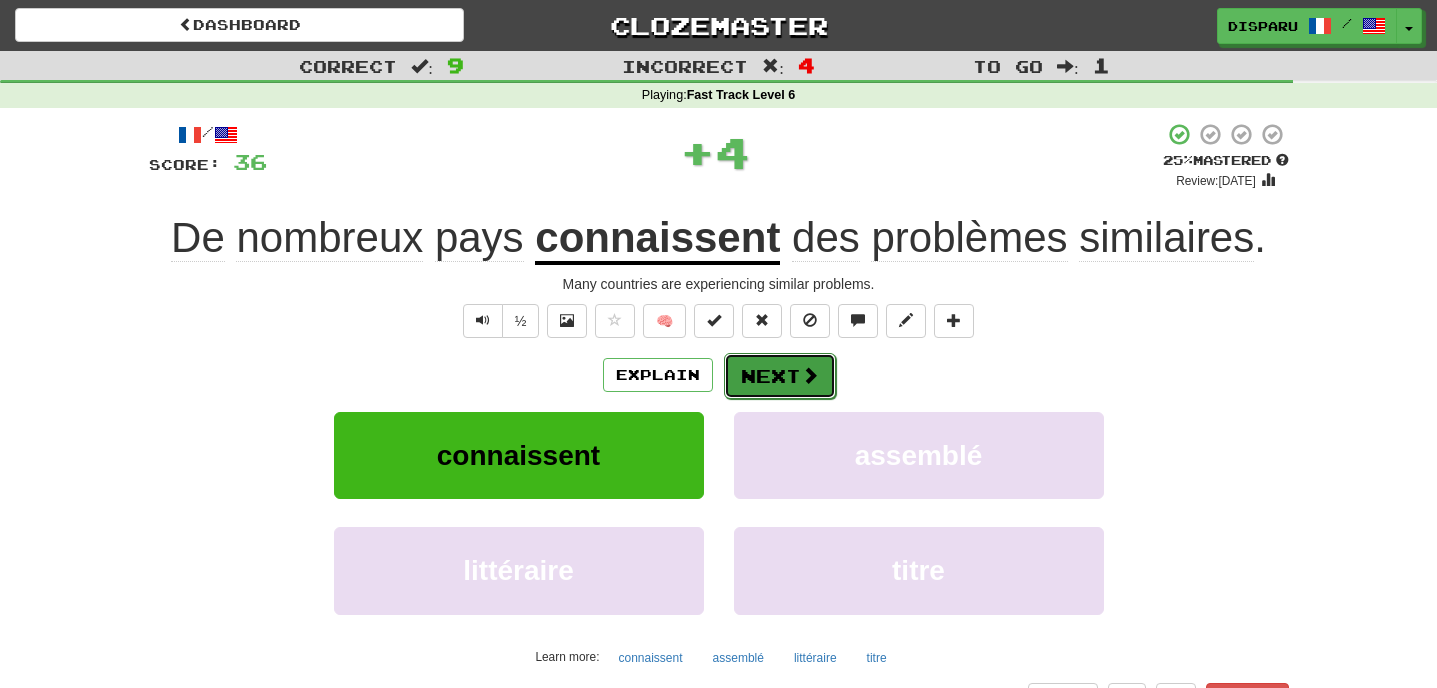click on "Next" at bounding box center (780, 376) 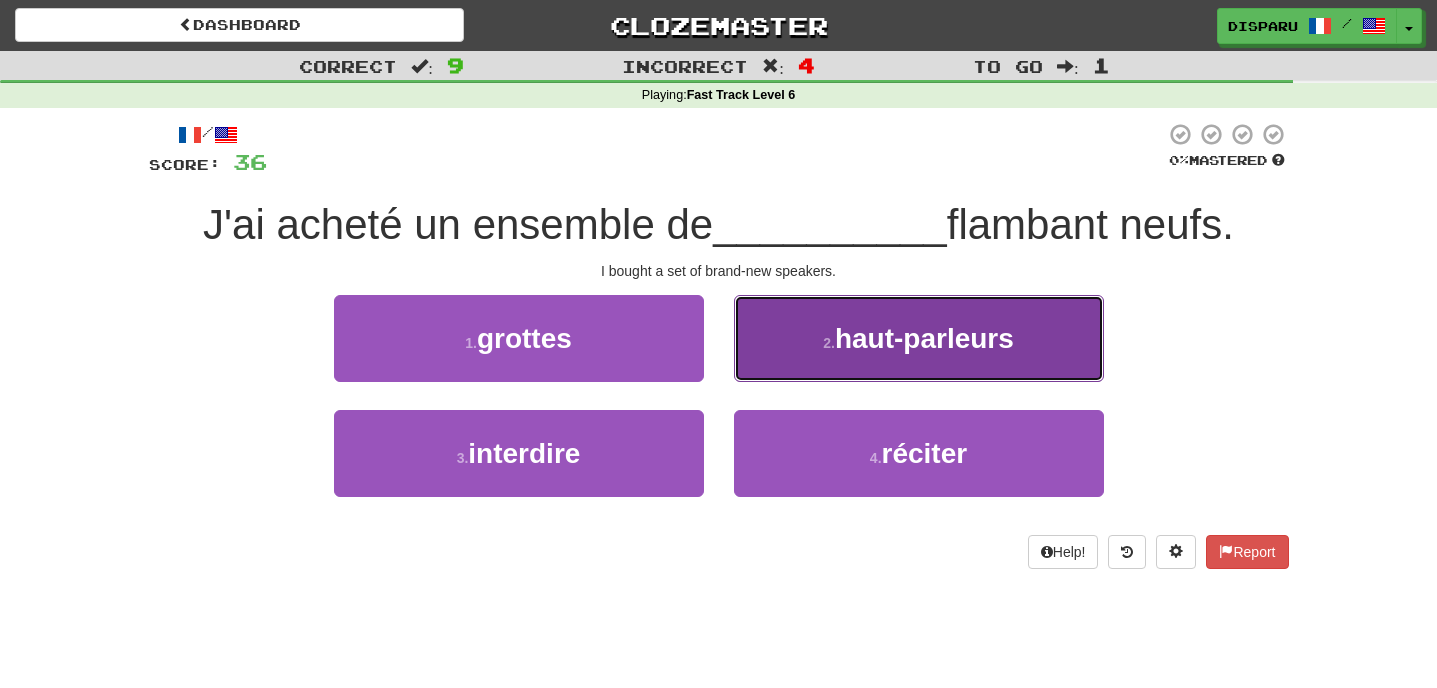 click on "2 .  haut-parleurs" at bounding box center [919, 338] 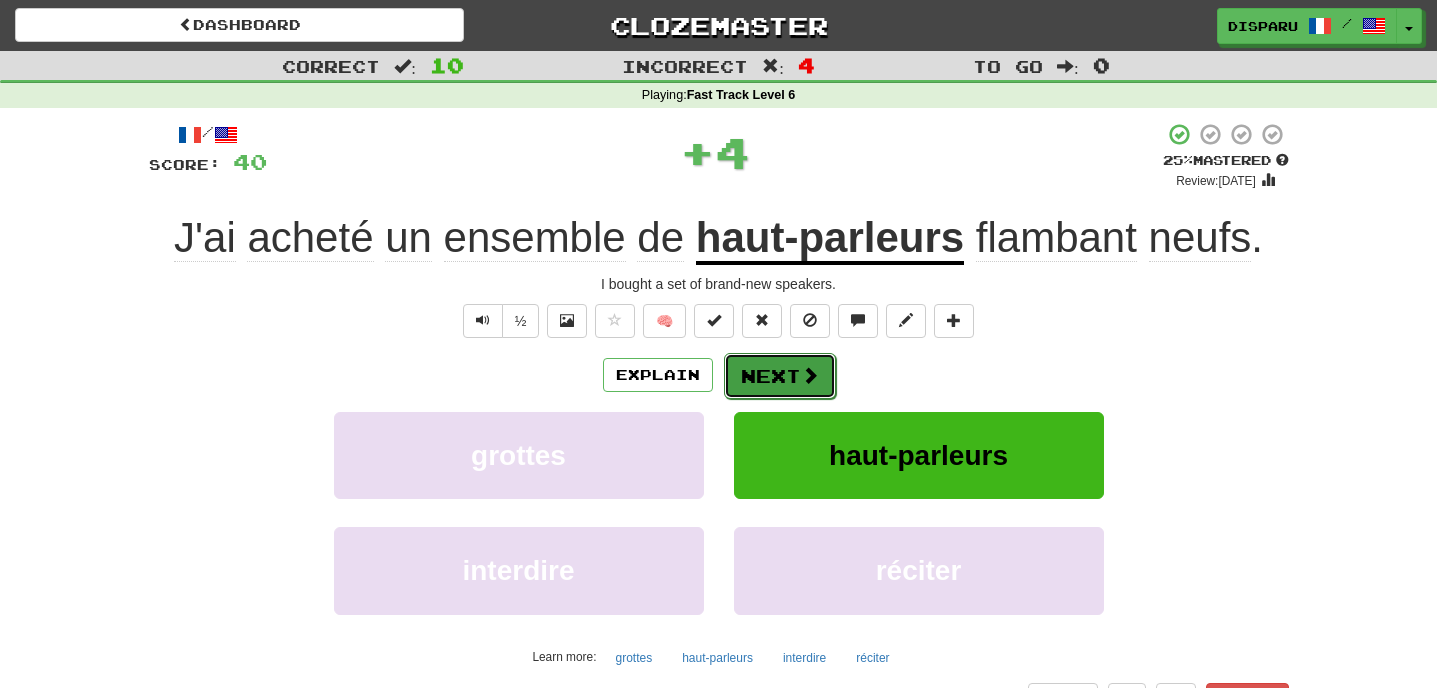 click on "Next" at bounding box center (780, 376) 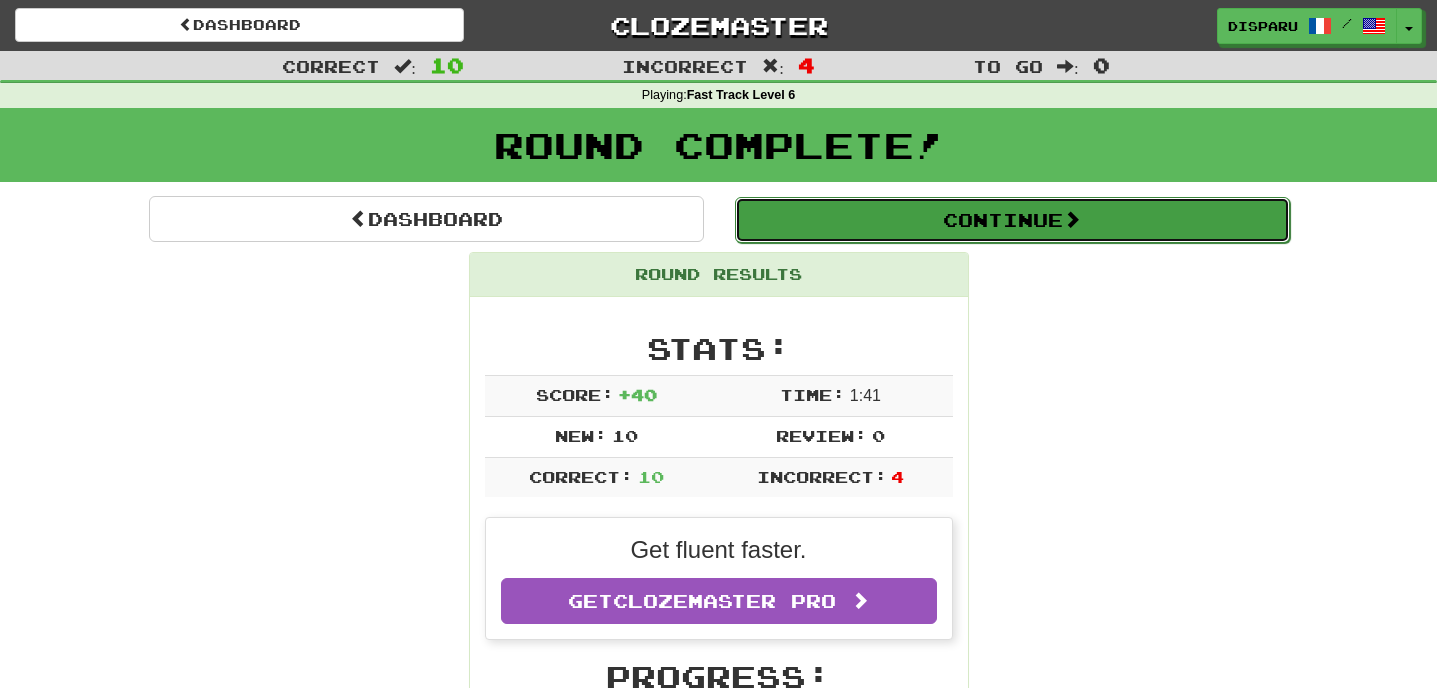 click on "Continue" at bounding box center [1012, 220] 